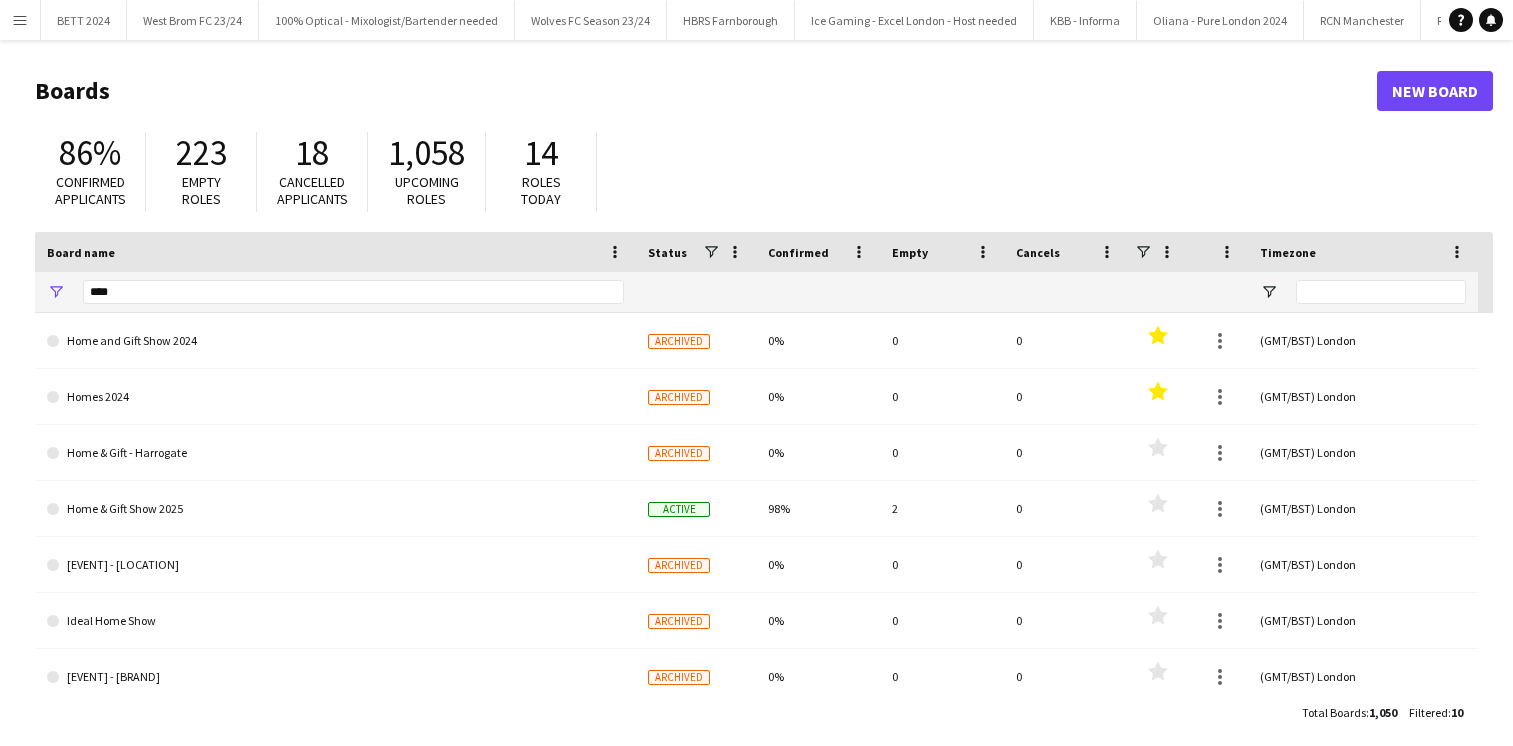 scroll, scrollTop: 0, scrollLeft: 0, axis: both 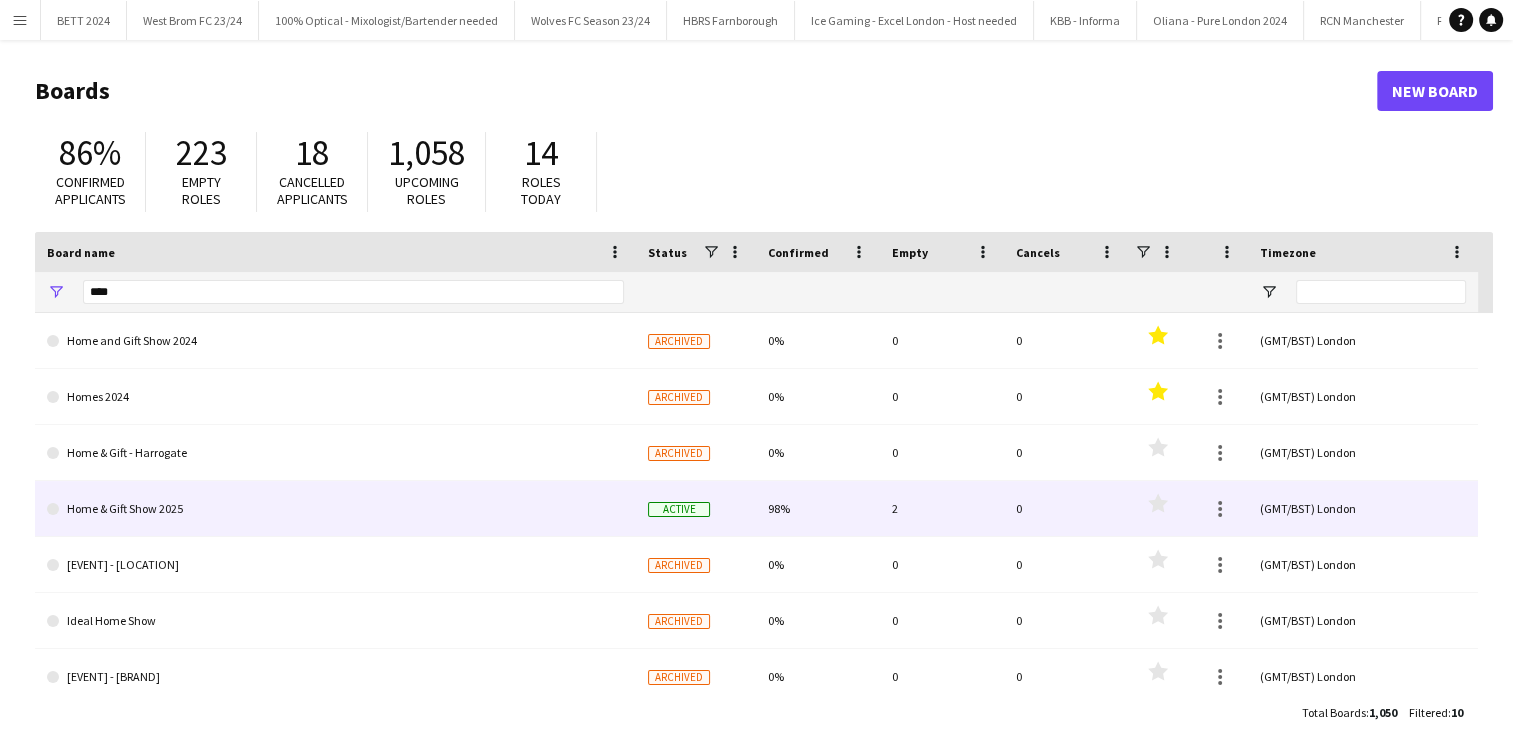 click on "Home & Gift Show 2025" 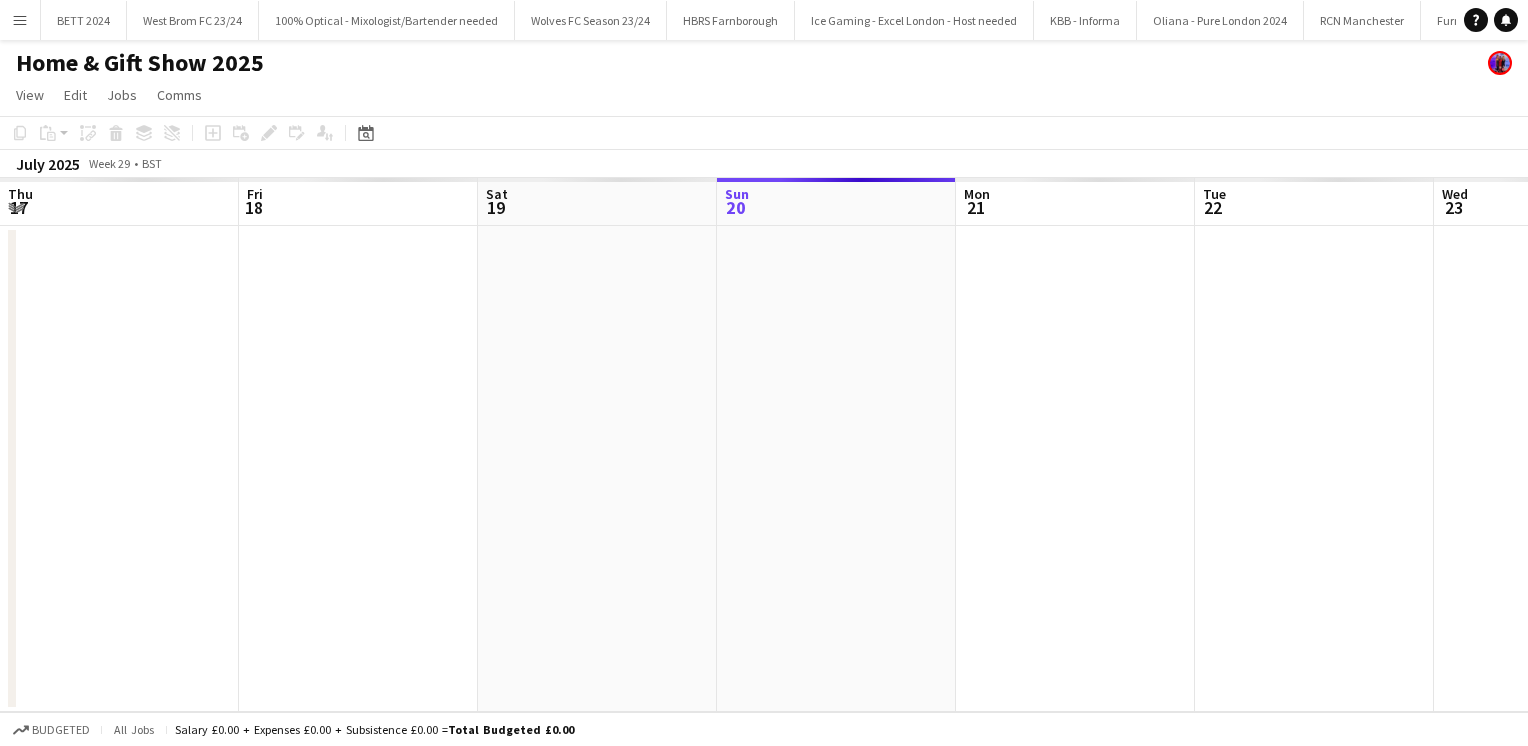 scroll, scrollTop: 0, scrollLeft: 478, axis: horizontal 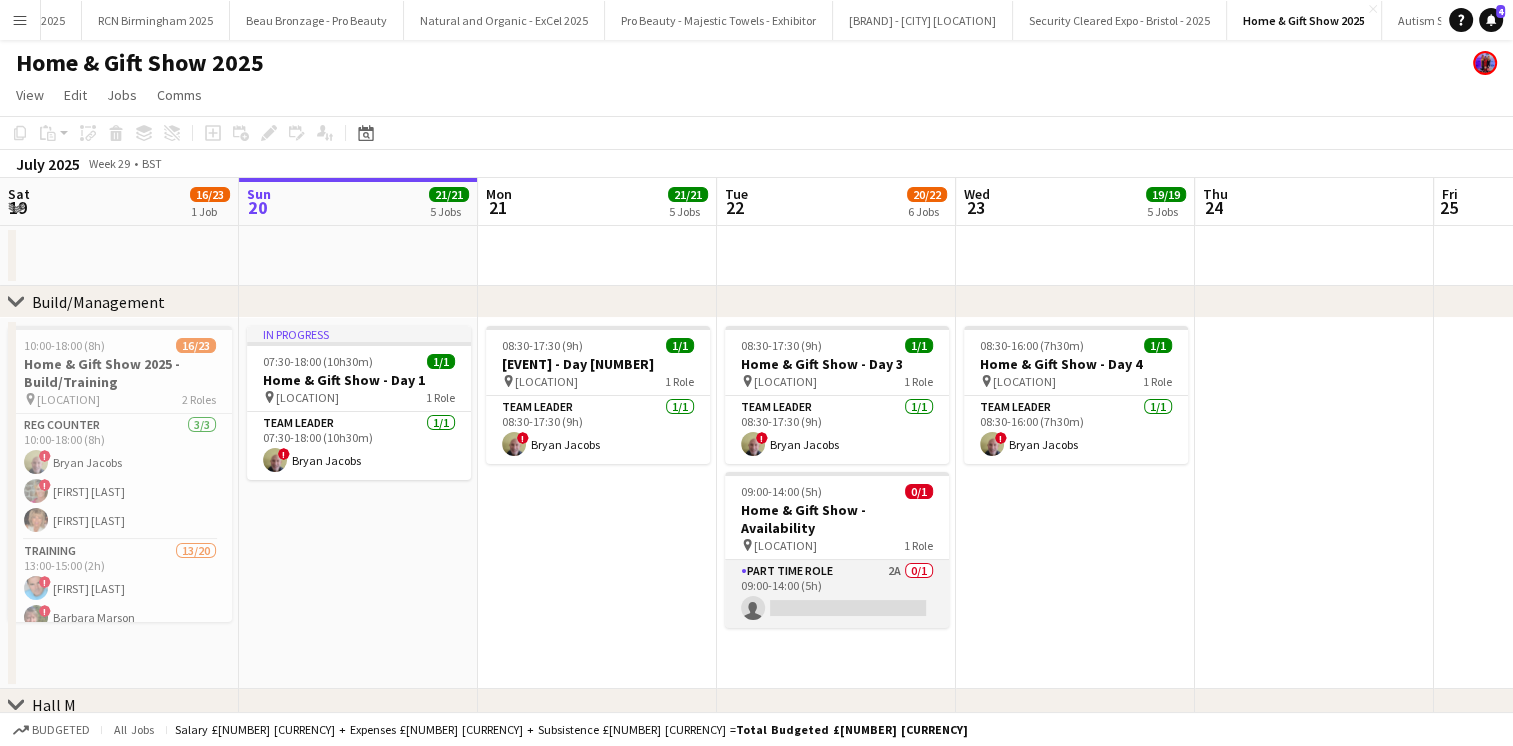 click on "Part Time Role   2A   0/1   09:00-14:00 (5h)
single-neutral-actions" at bounding box center [837, 594] 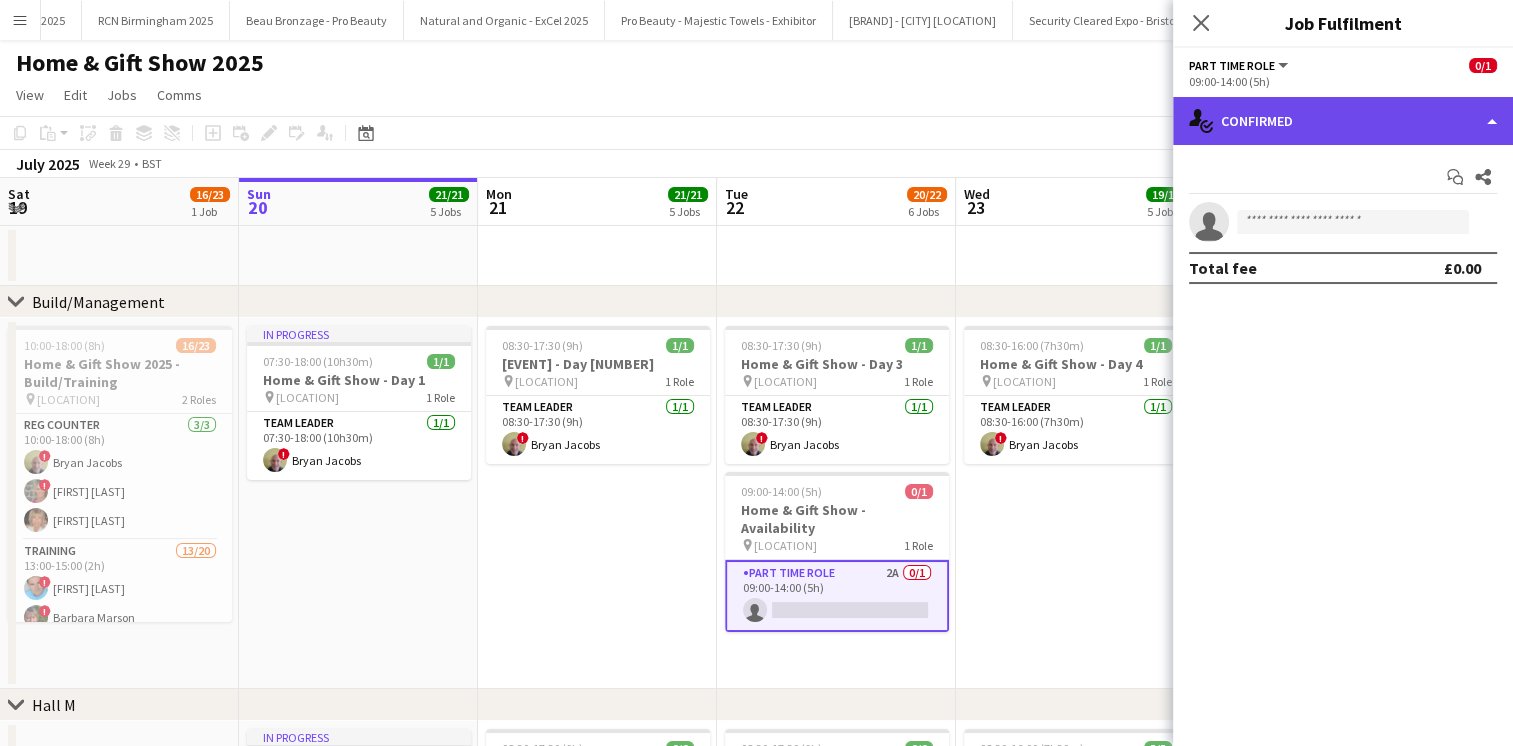 click on "single-neutral-actions-check-2
Confirmed" 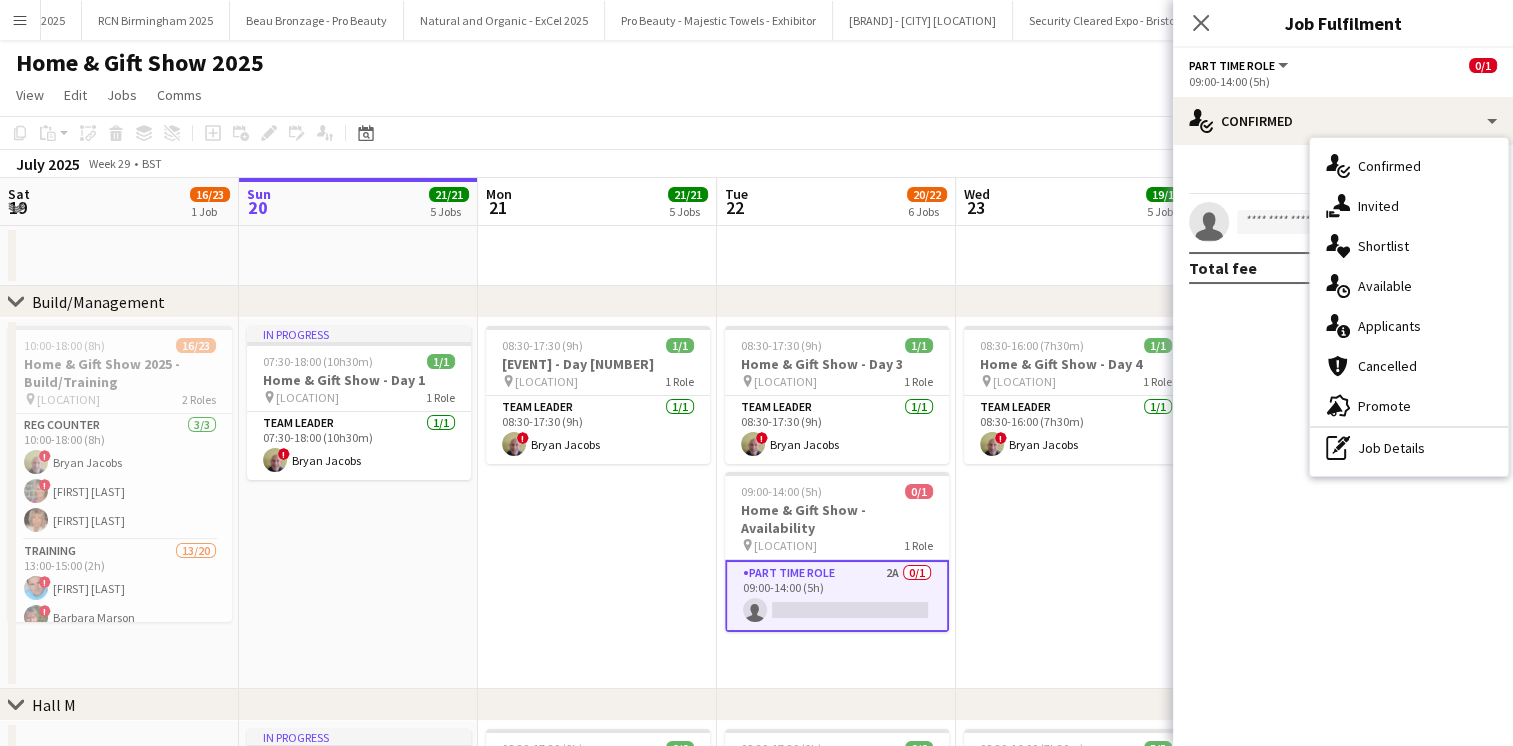 click on "single-neutral-actions-information
Applicants" at bounding box center (1409, 326) 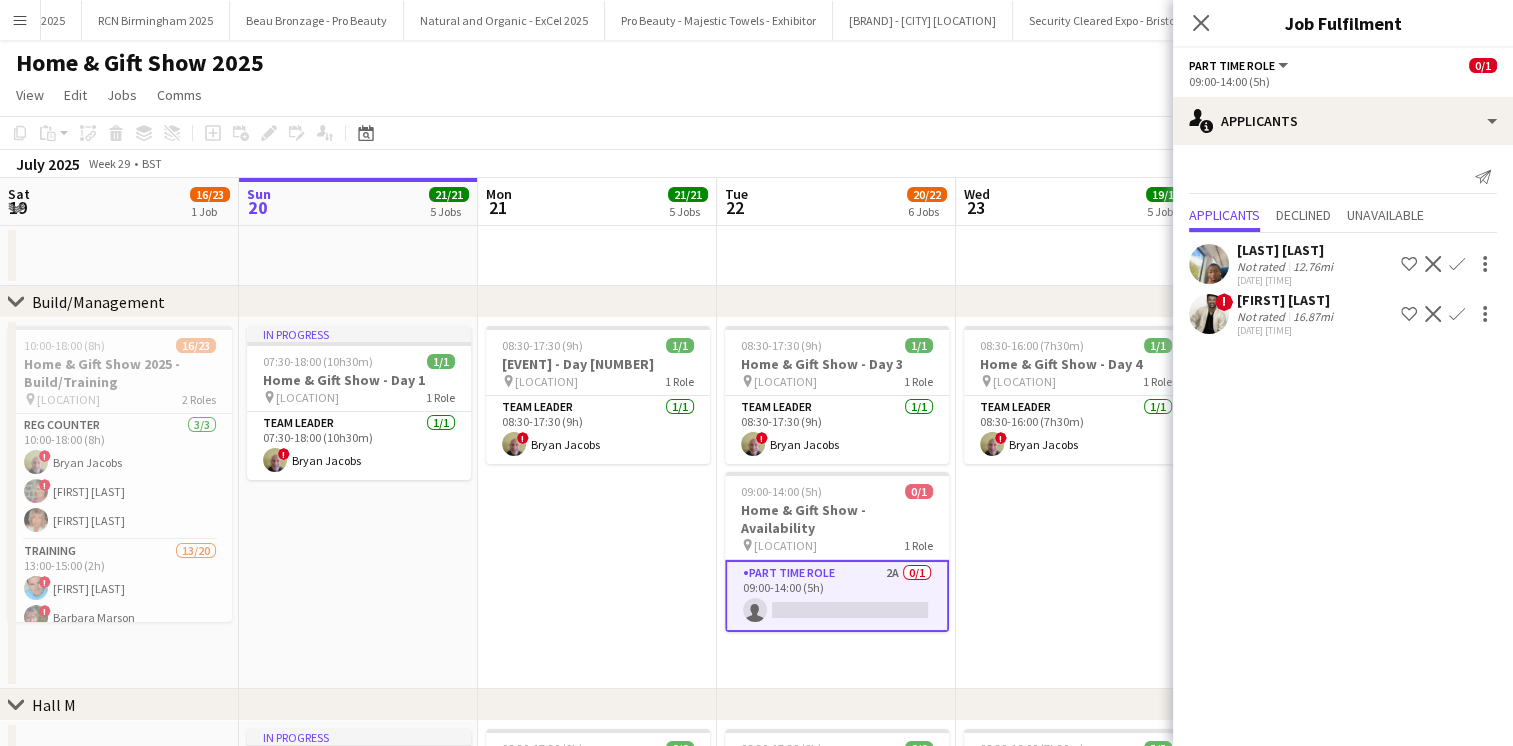click on "[LAST] [LAST]" at bounding box center [1287, 300] 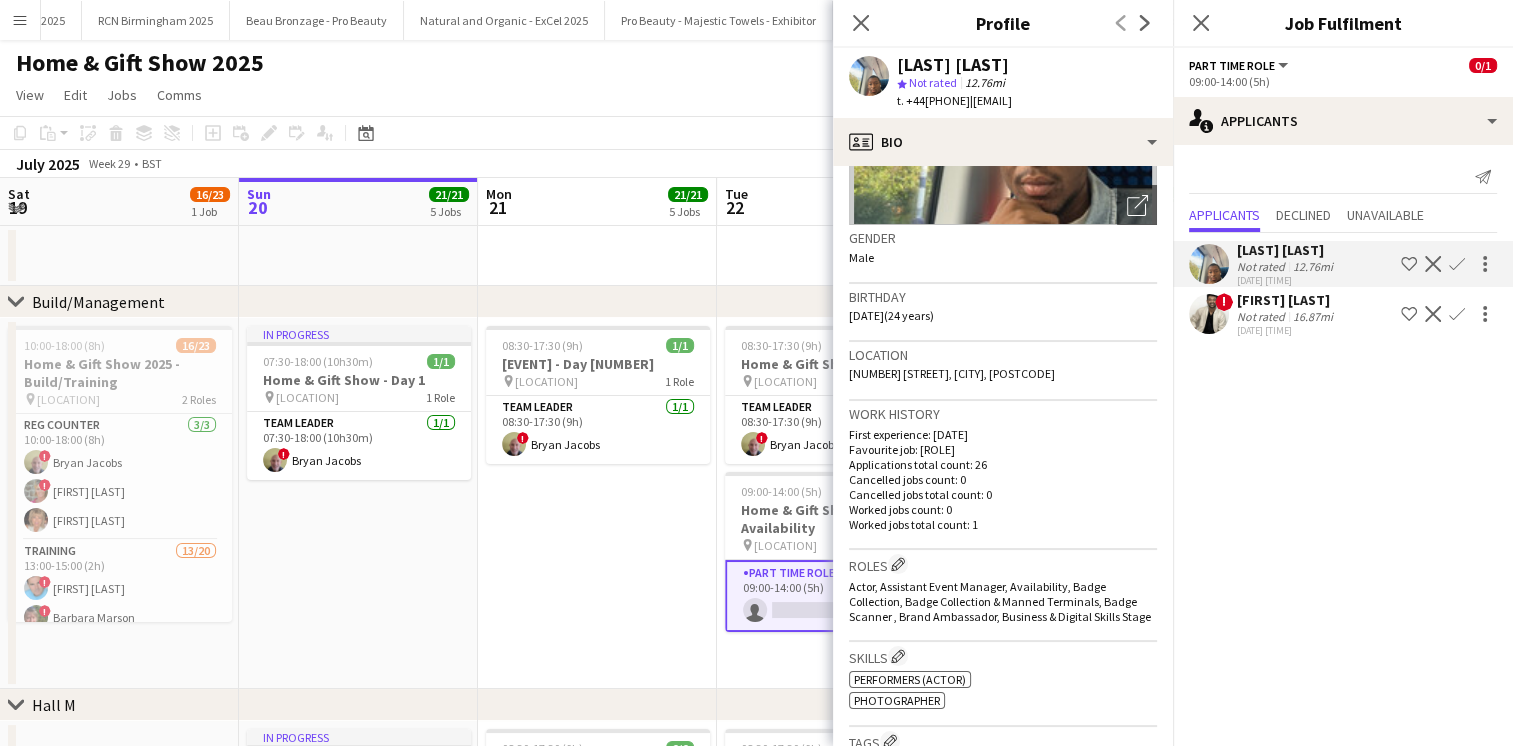 scroll, scrollTop: 0, scrollLeft: 0, axis: both 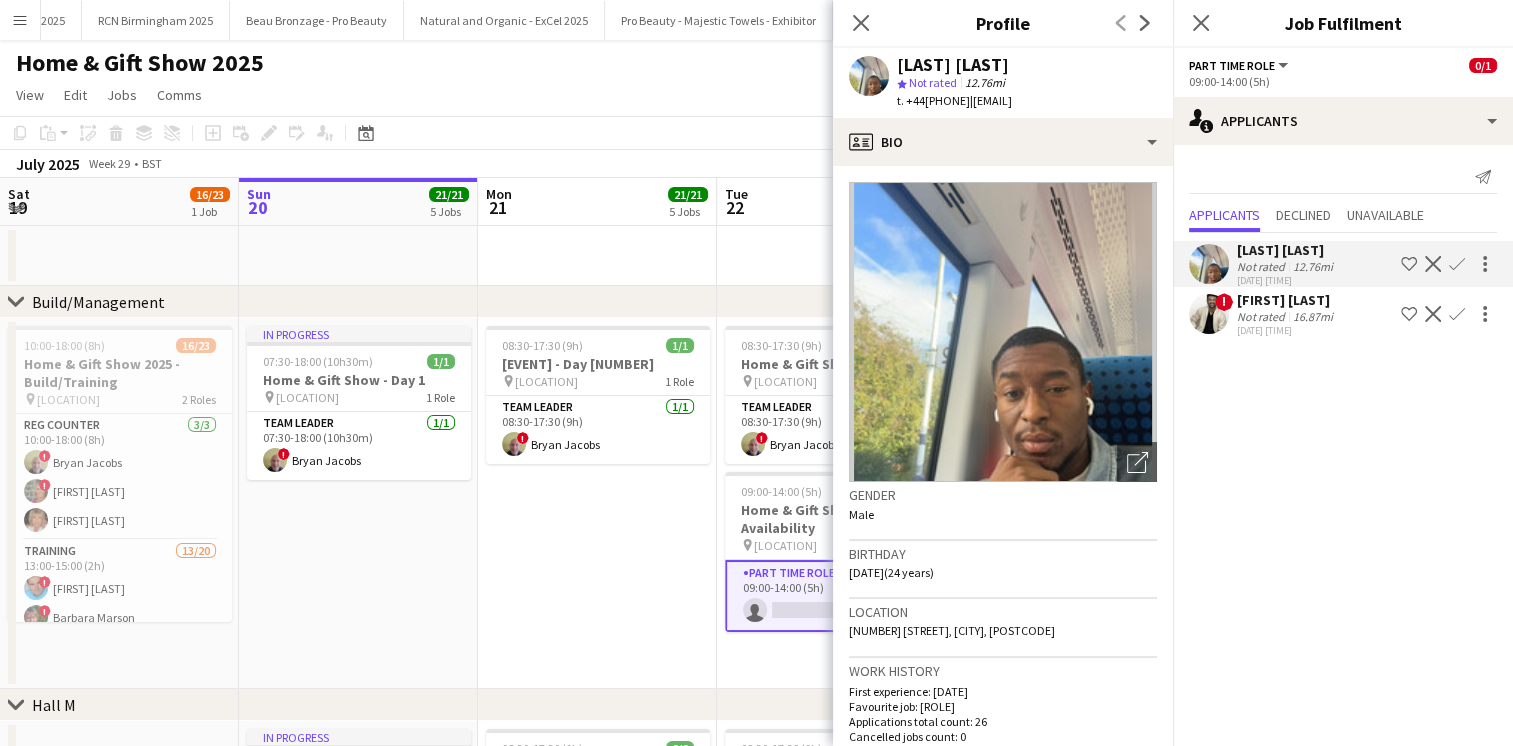 click on "[DATE] [TIME]" 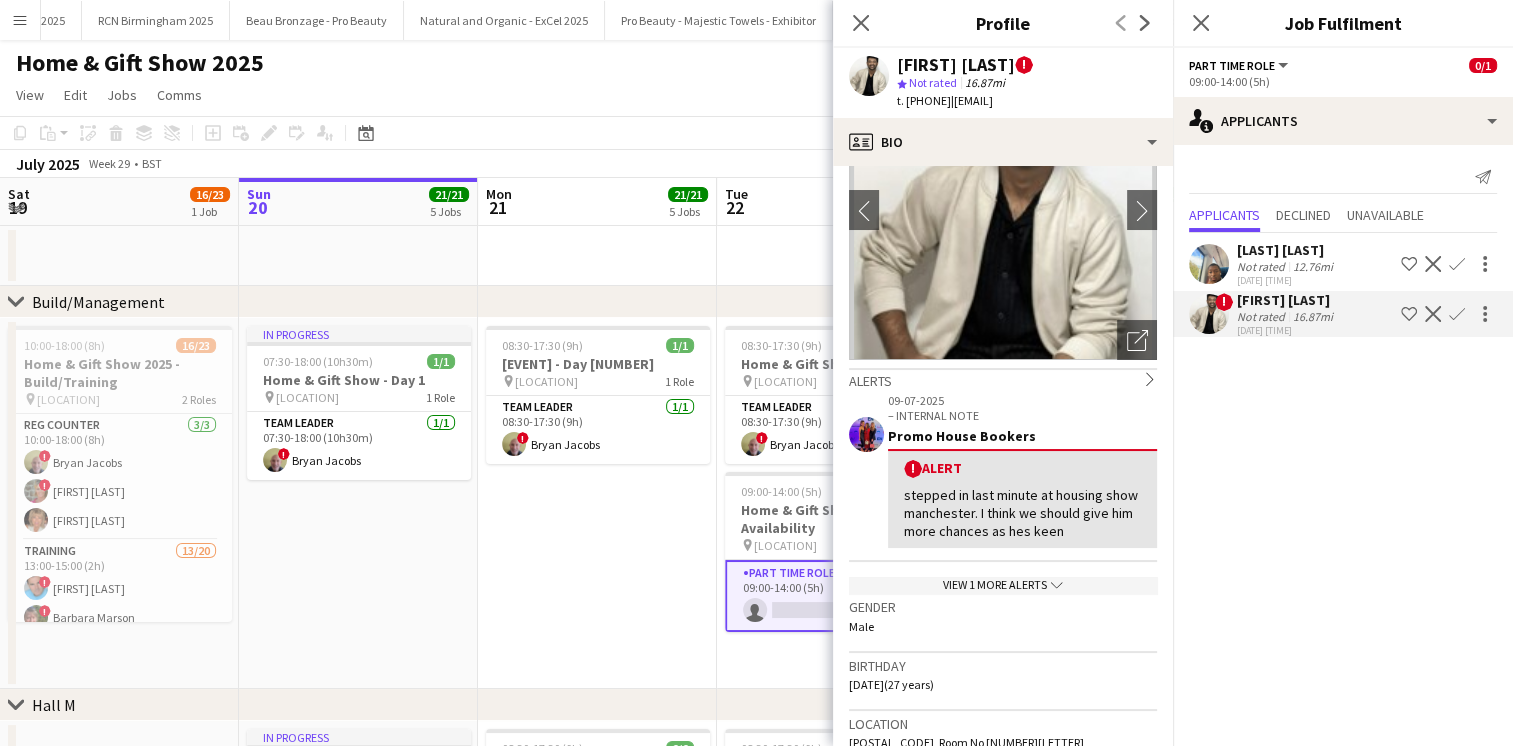 scroll, scrollTop: 125, scrollLeft: 0, axis: vertical 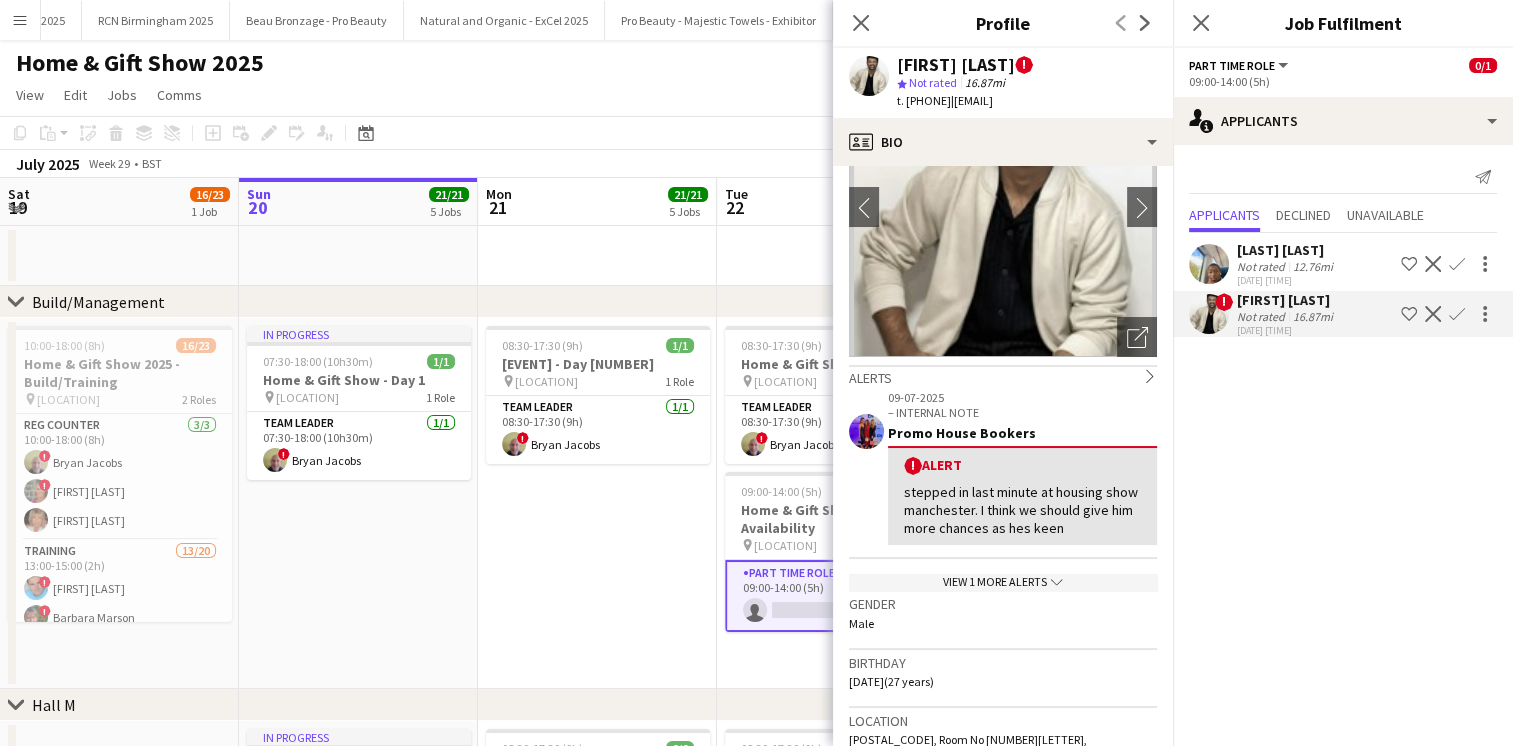 click on "View 1 more alerts
chevron-down" 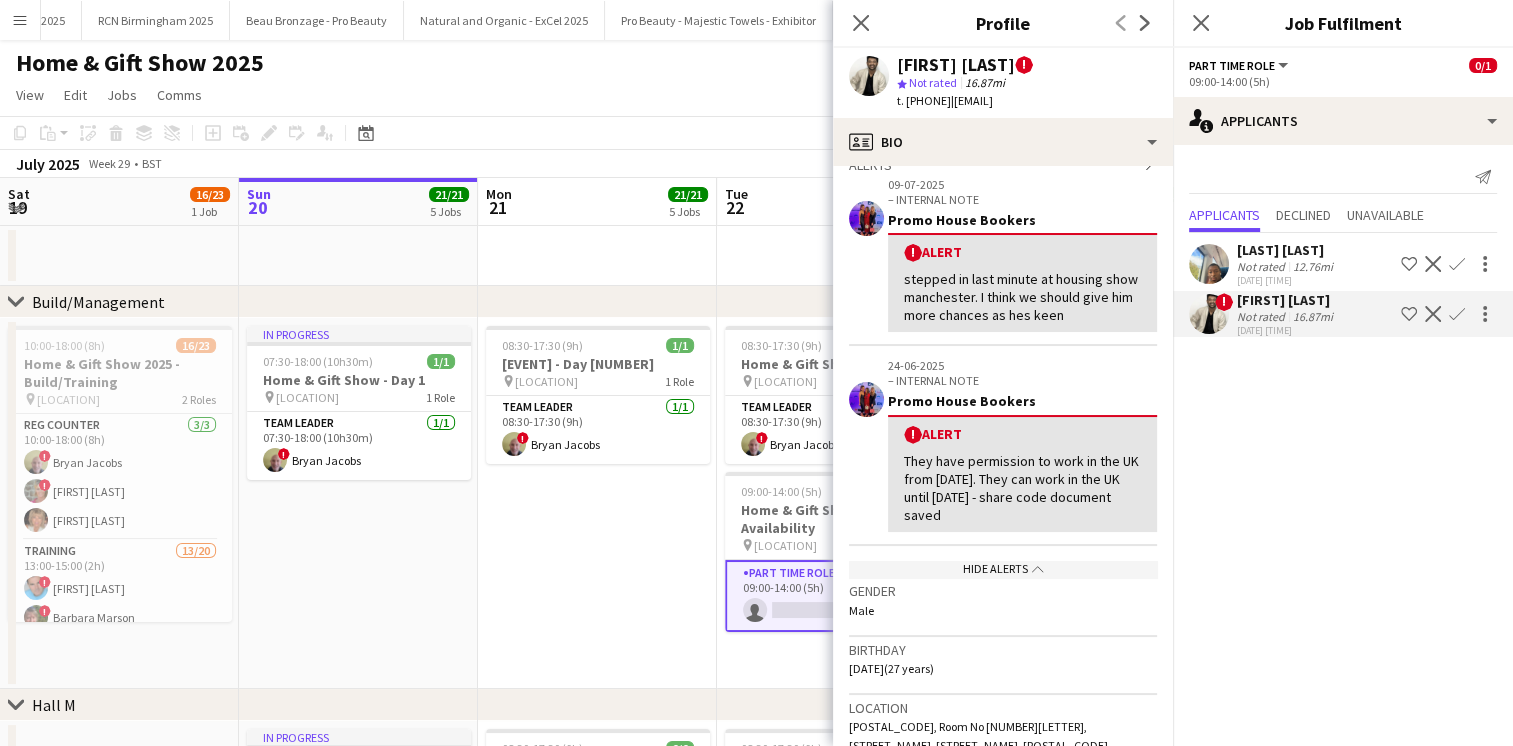 scroll, scrollTop: 0, scrollLeft: 0, axis: both 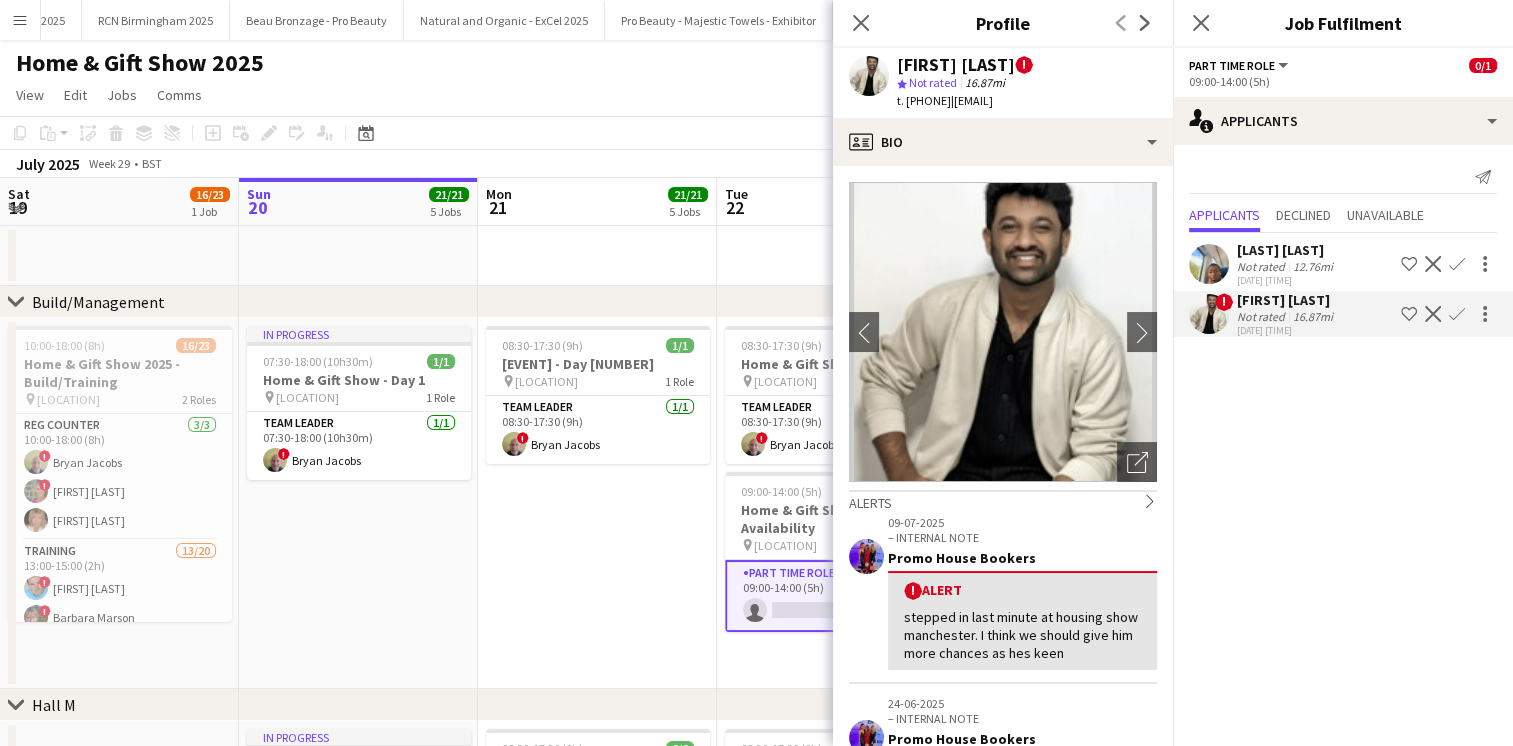 drag, startPoint x: 984, startPoint y: 94, endPoint x: 924, endPoint y: 99, distance: 60.207973 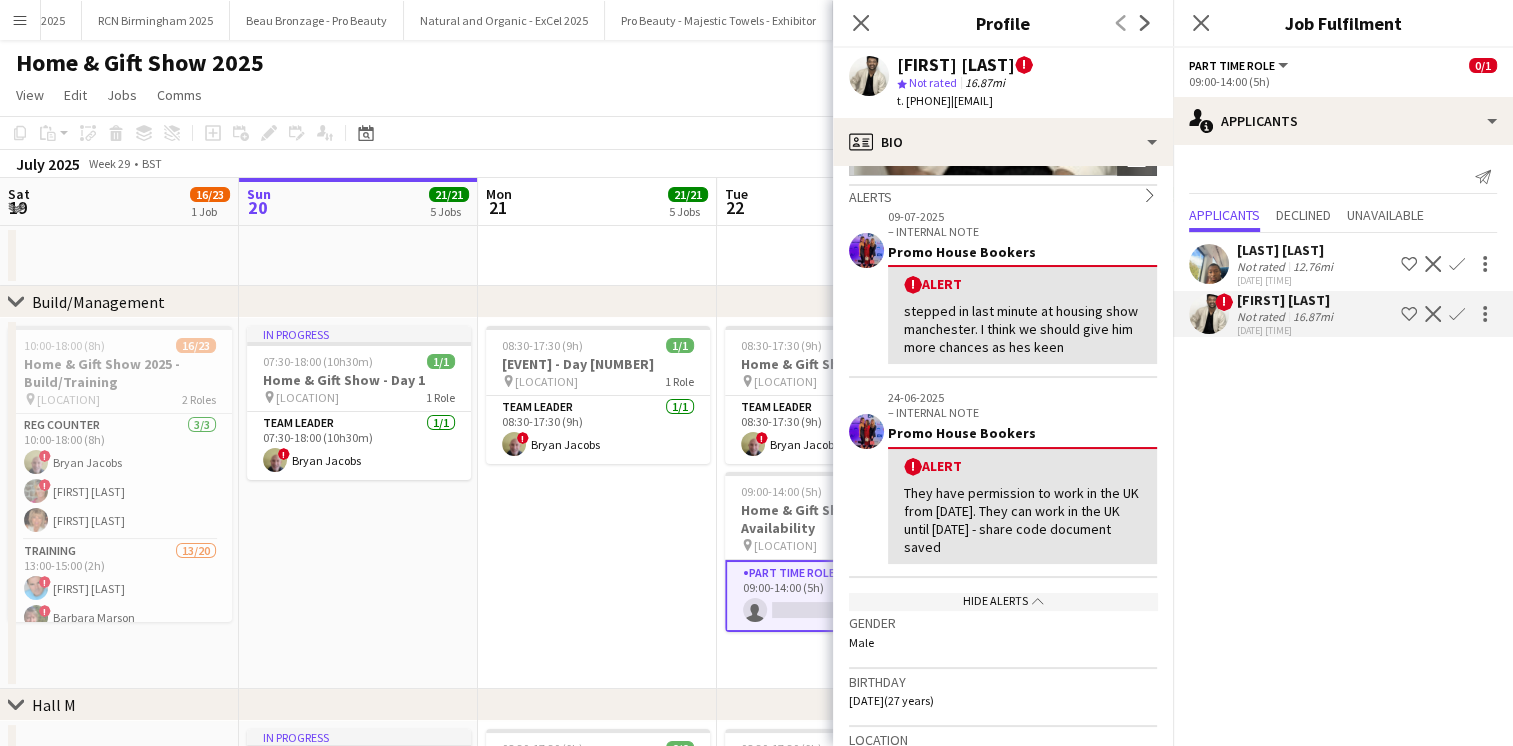 scroll, scrollTop: 308, scrollLeft: 0, axis: vertical 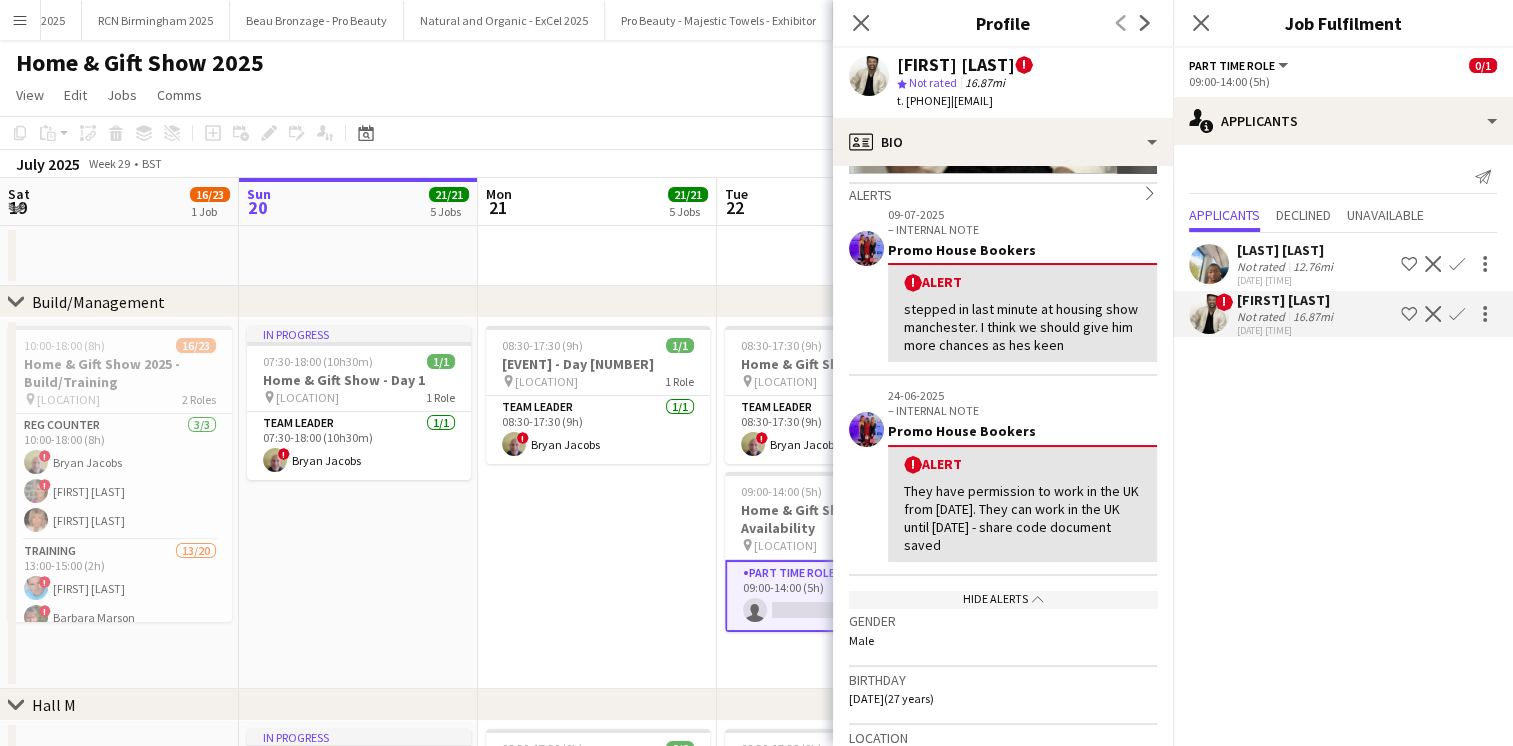 click on "chevron-up" 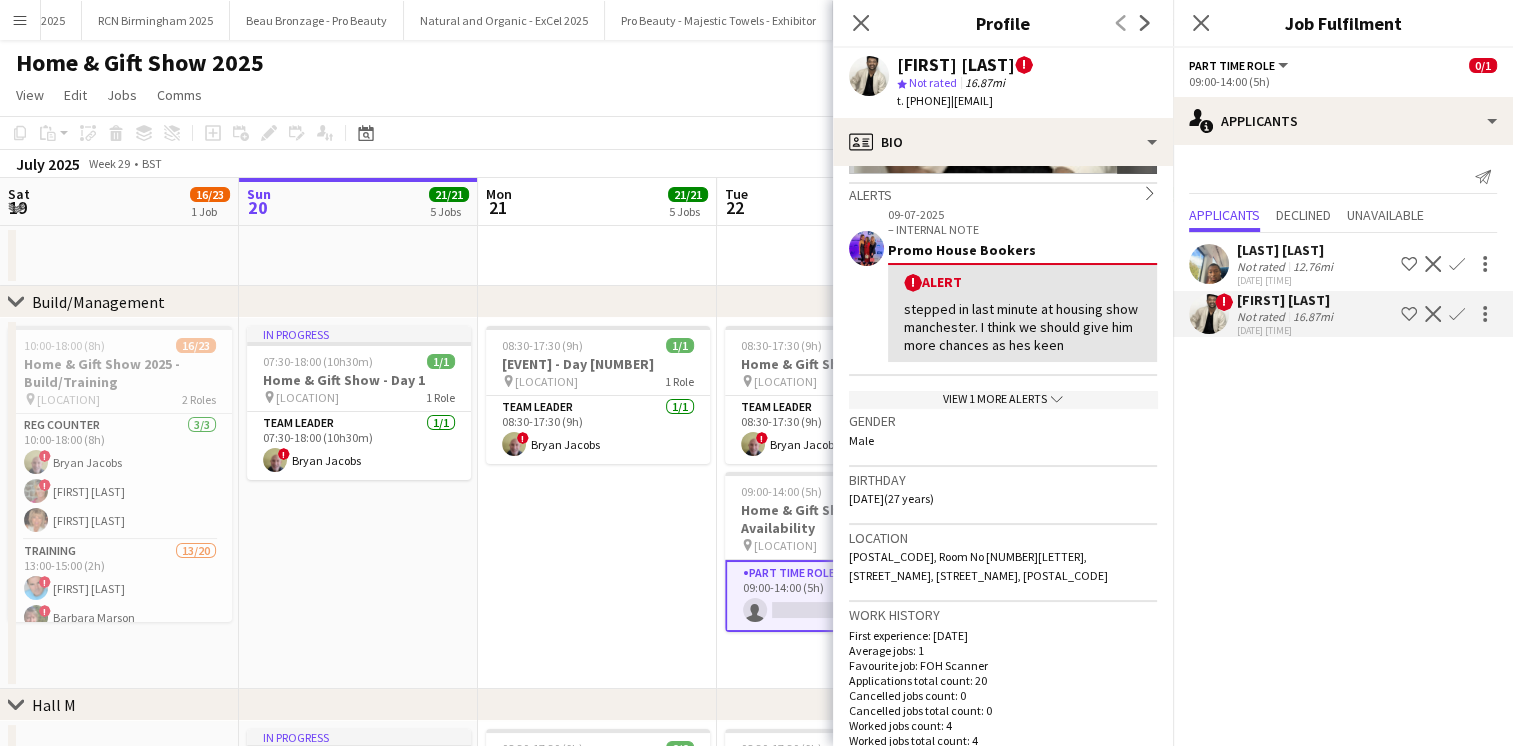 click on "[DATE]   – INTERNAL NOTE   Promo House  Bookers   !  Alert   stepped in last minute at housing show manchester. I think we should give him more chances as hes keen    View [NUMBER] more alerts
chevron-down" 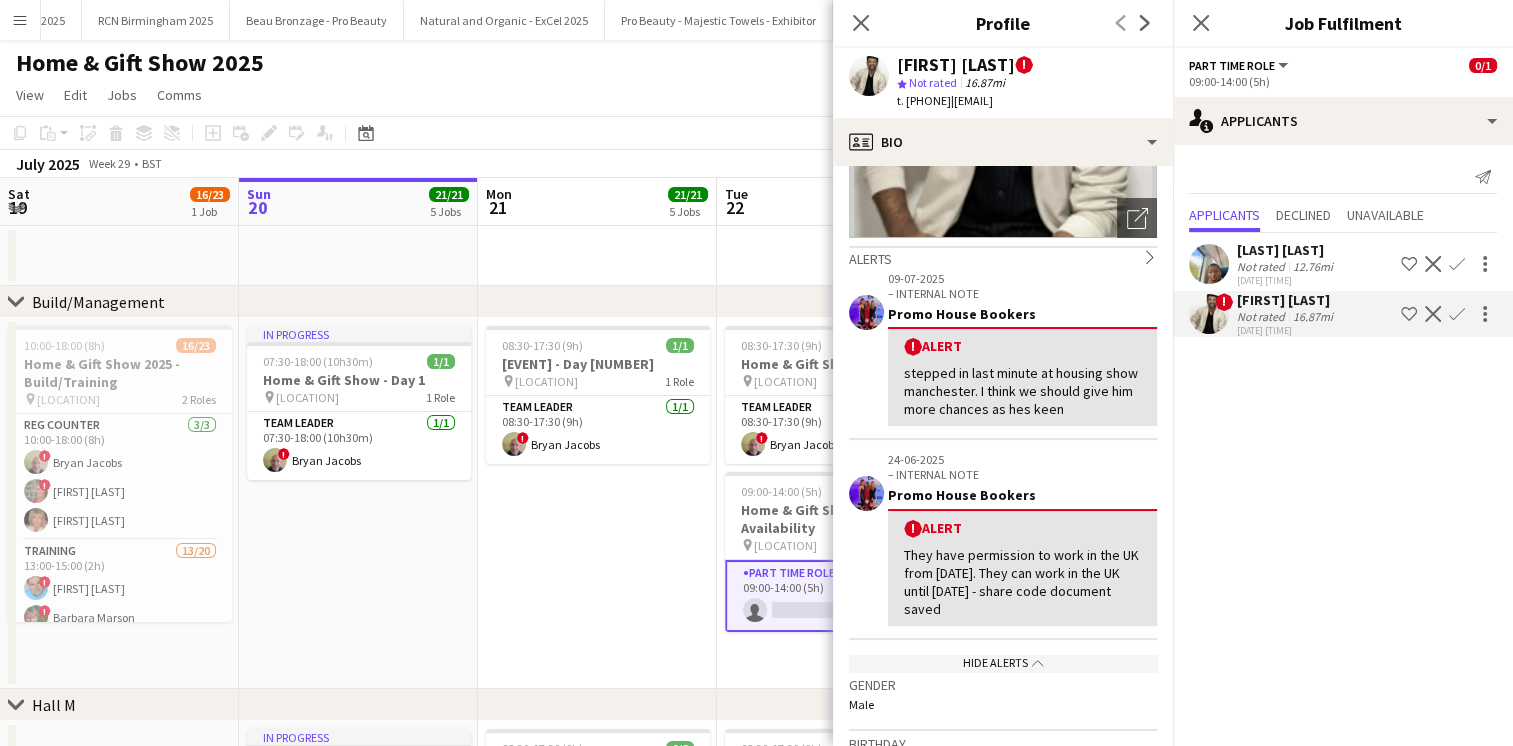 scroll, scrollTop: 0, scrollLeft: 0, axis: both 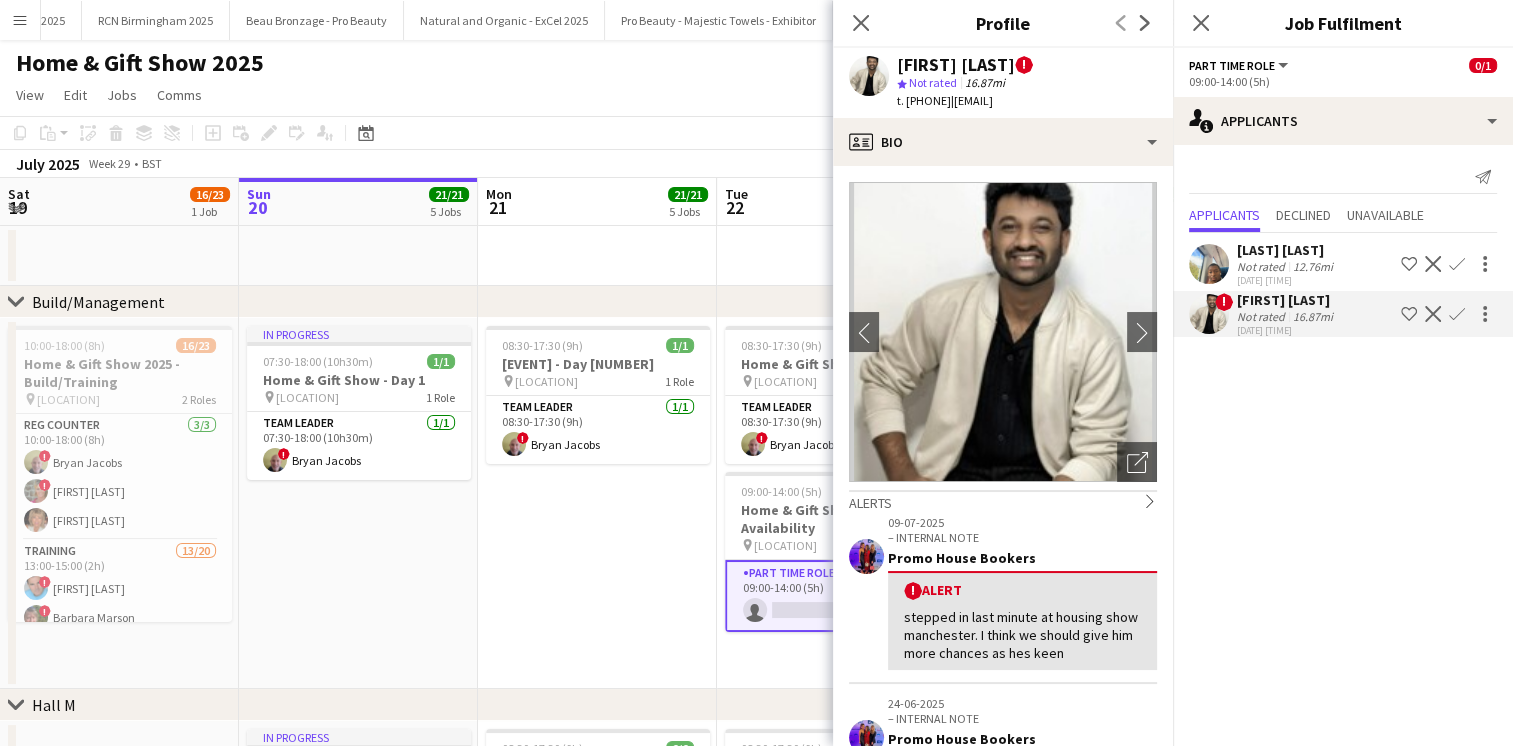 click on "Open photos pop-in
Alerts
chevron-right
[DATE]   – INTERNAL NOTE   Promo House  Bookers   !  Alert   stepped in last minute at housing show manchester. I think we should give him more chances as hes keen    [DATE]   – INTERNAL NOTE   Promo House  Bookers   !  Alert   They have permission to work in the UK from [DATE]. They can work in the UK until [DATE] - share code document saved    Hide alerts
chevron-up
Gender   Male   Birthday   [DATE]   ([NUMBER] years)   Location   [POSTAL_CODE], Room No [NUMBER][LETTER], [STREET_NAME], [STREET_NAME], [POSTAL_CODE]   Work history   First experience: [DATE]   Average jobs: [NUMBER]   Favourite job: [ROLE]   Applications total count: [NUMBER]   Cancelled jobs count: [NUMBER]   Cancelled jobs total count: [NUMBER]   Worked jobs count: [NUMBER]   Worked jobs total count: [NUMBER]   Roles
Yes" 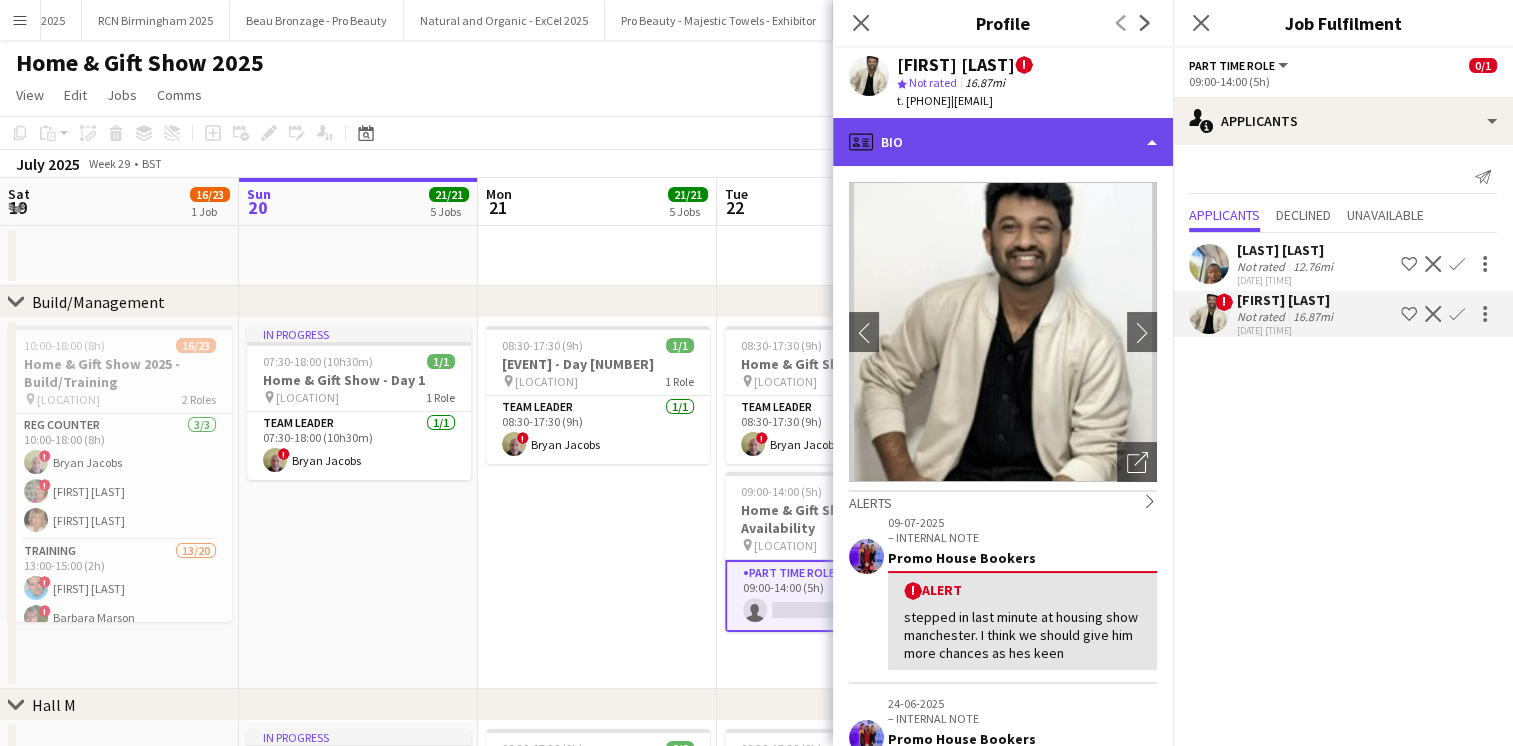 click on "profile
Bio" 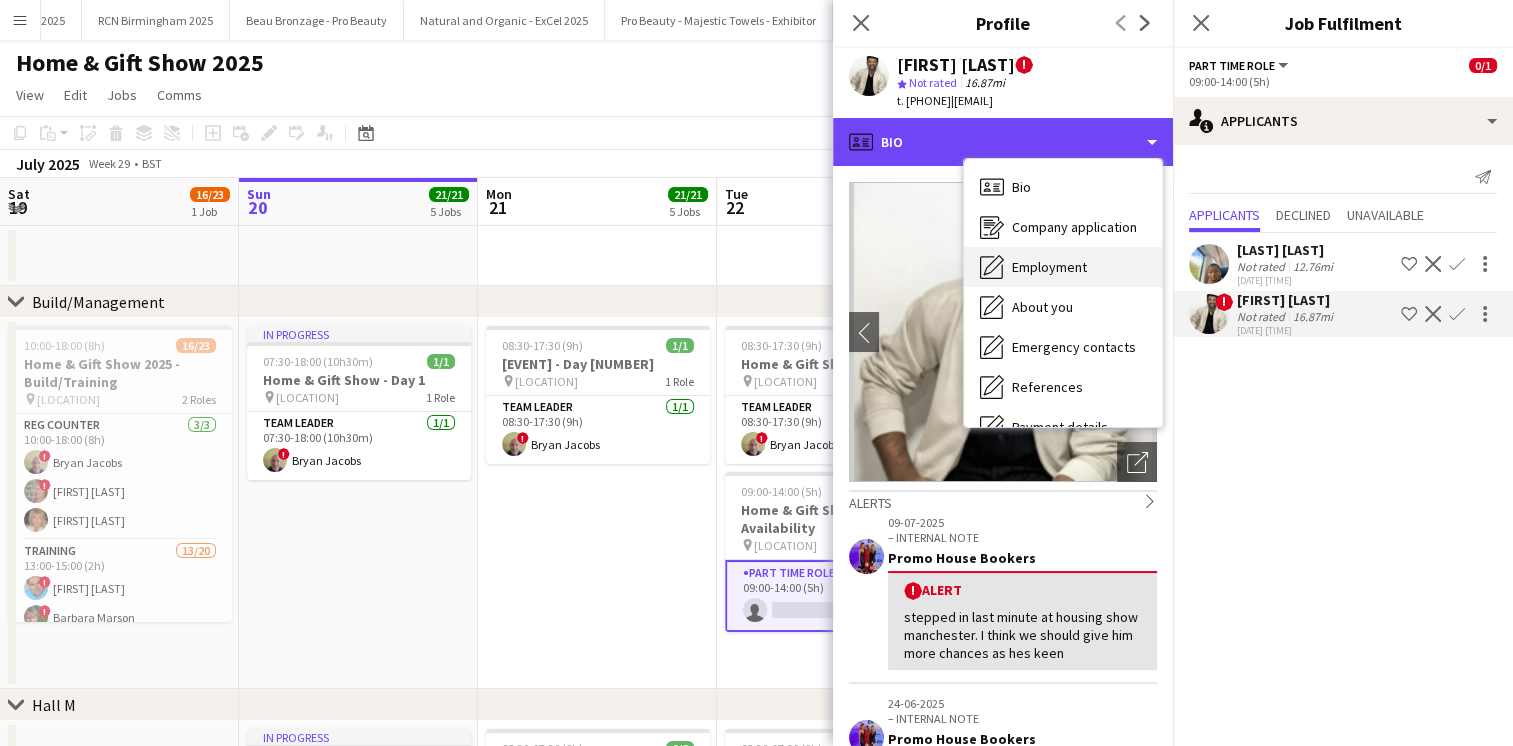 scroll, scrollTop: 228, scrollLeft: 0, axis: vertical 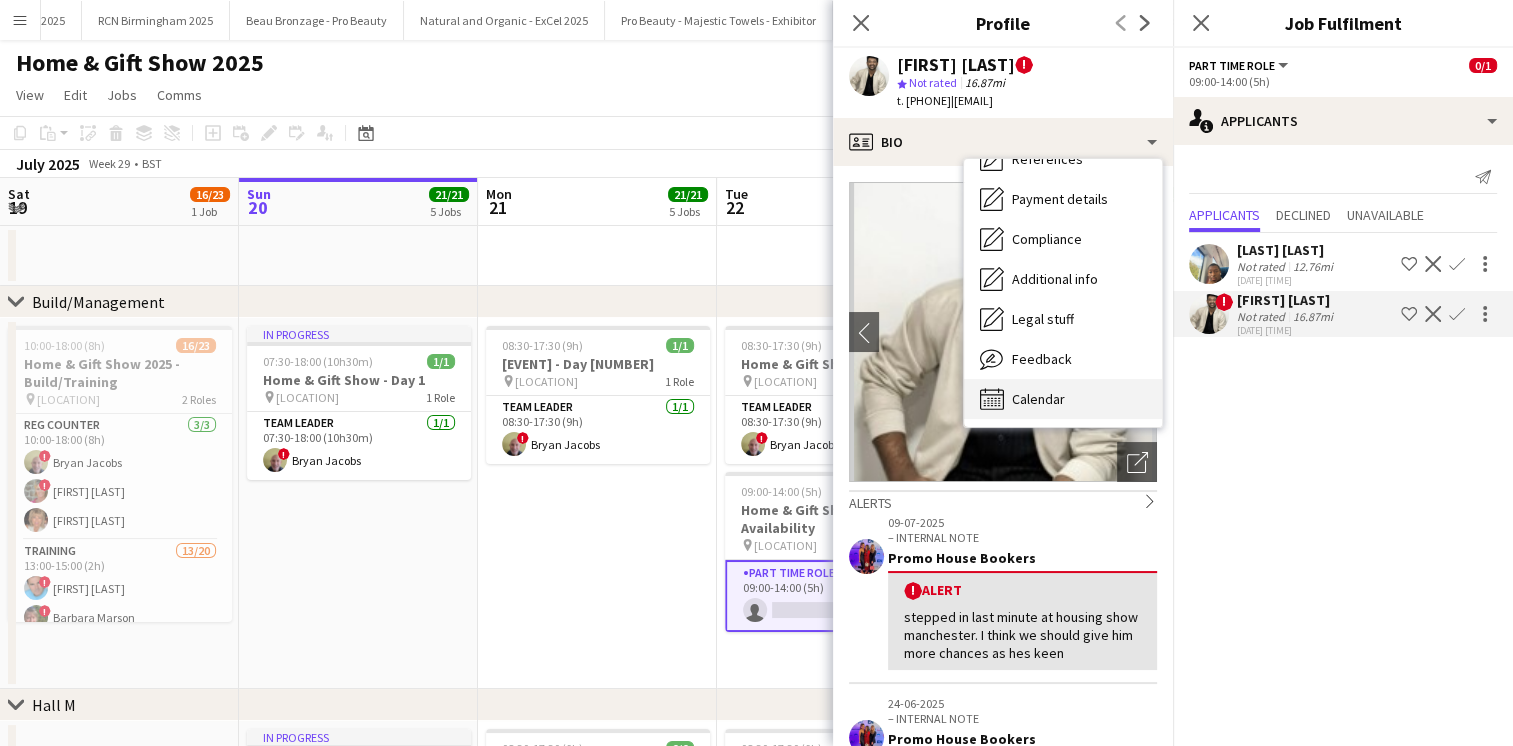 click on "Calendar" at bounding box center [1038, 399] 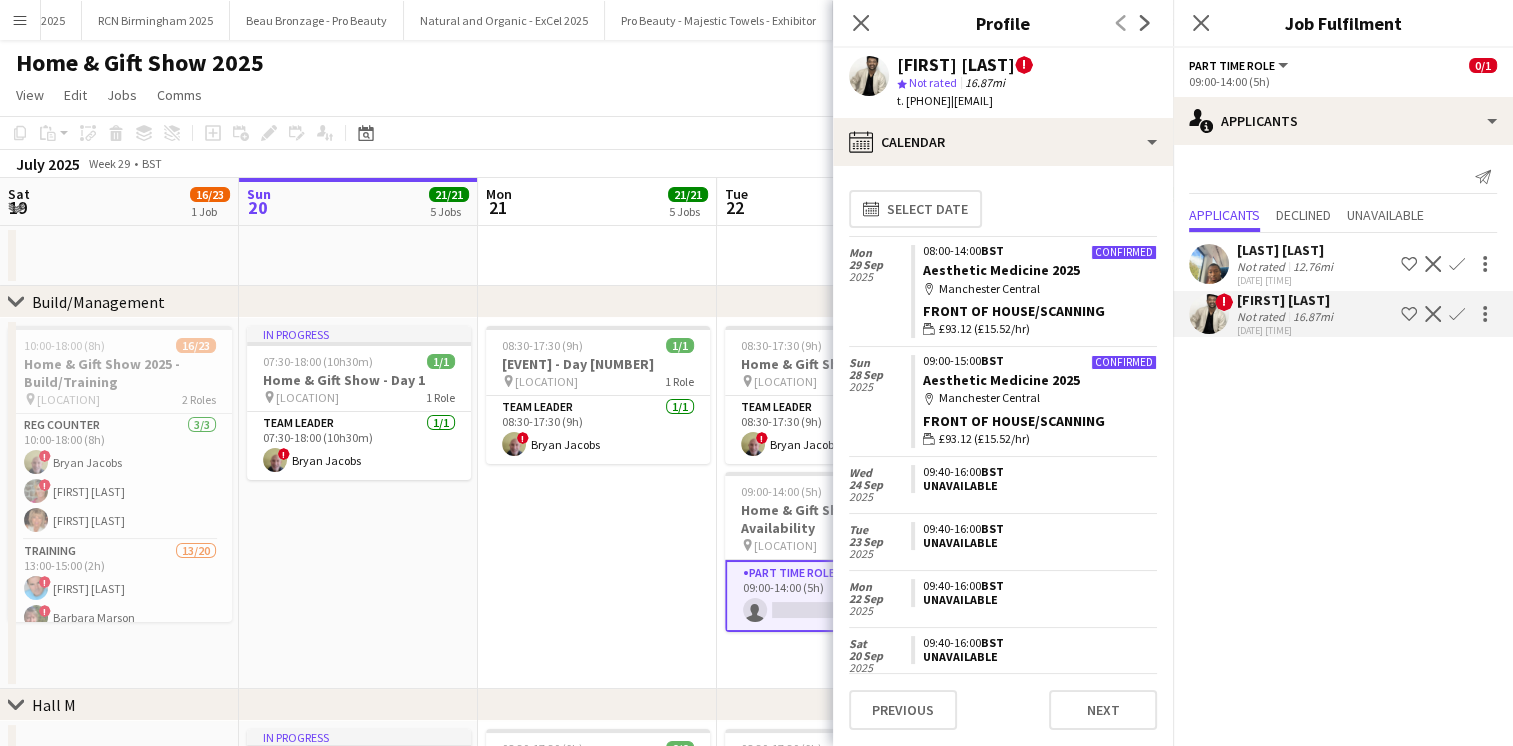 click on "08:30-17:30 (9h) 1/1 Home & Gift Show - Day 2
pin
Harrogate Convention Centre 1 Role Team Leader 1/1 08:30-17:30 (9h)
! [FIRST] [LAST]" at bounding box center [597, 503] 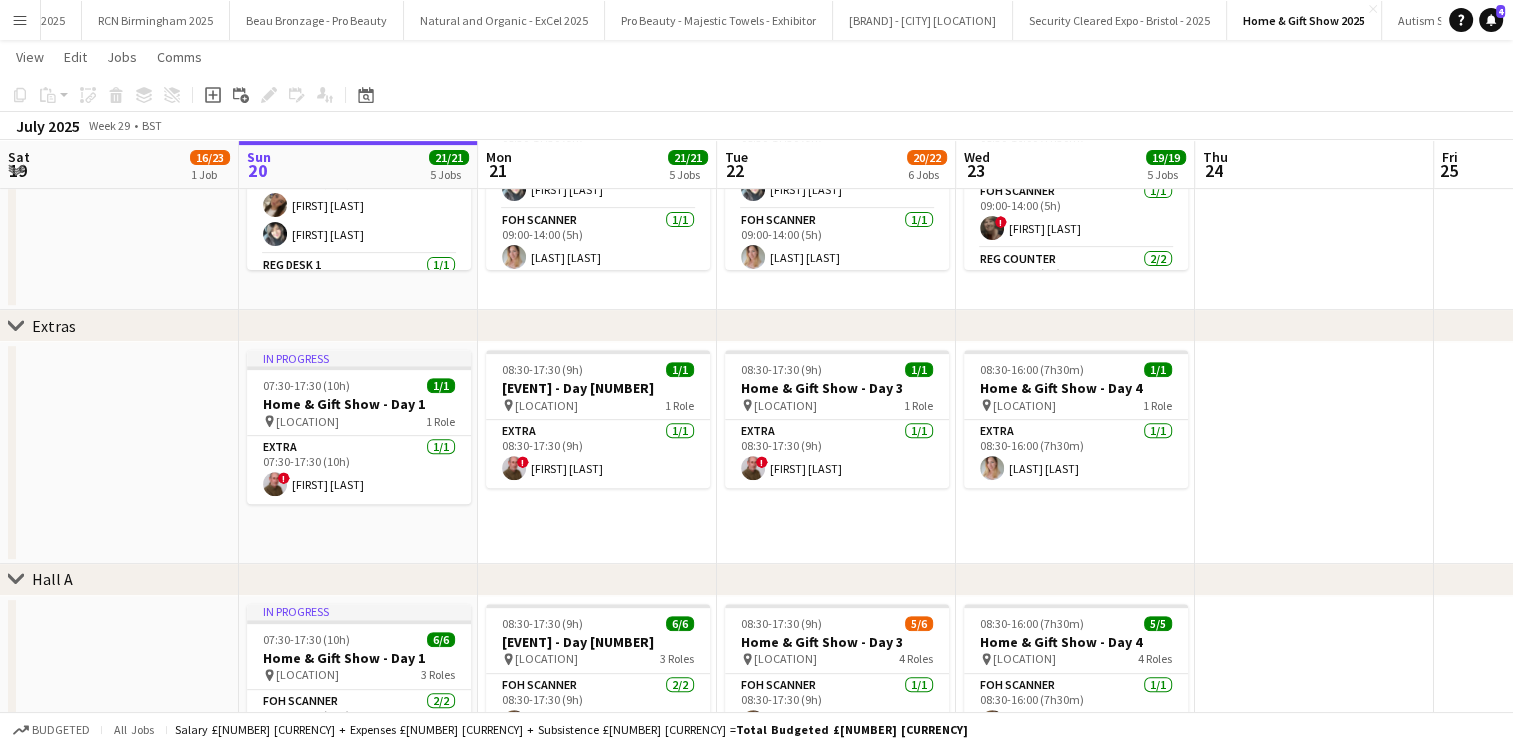 scroll, scrollTop: 1064, scrollLeft: 0, axis: vertical 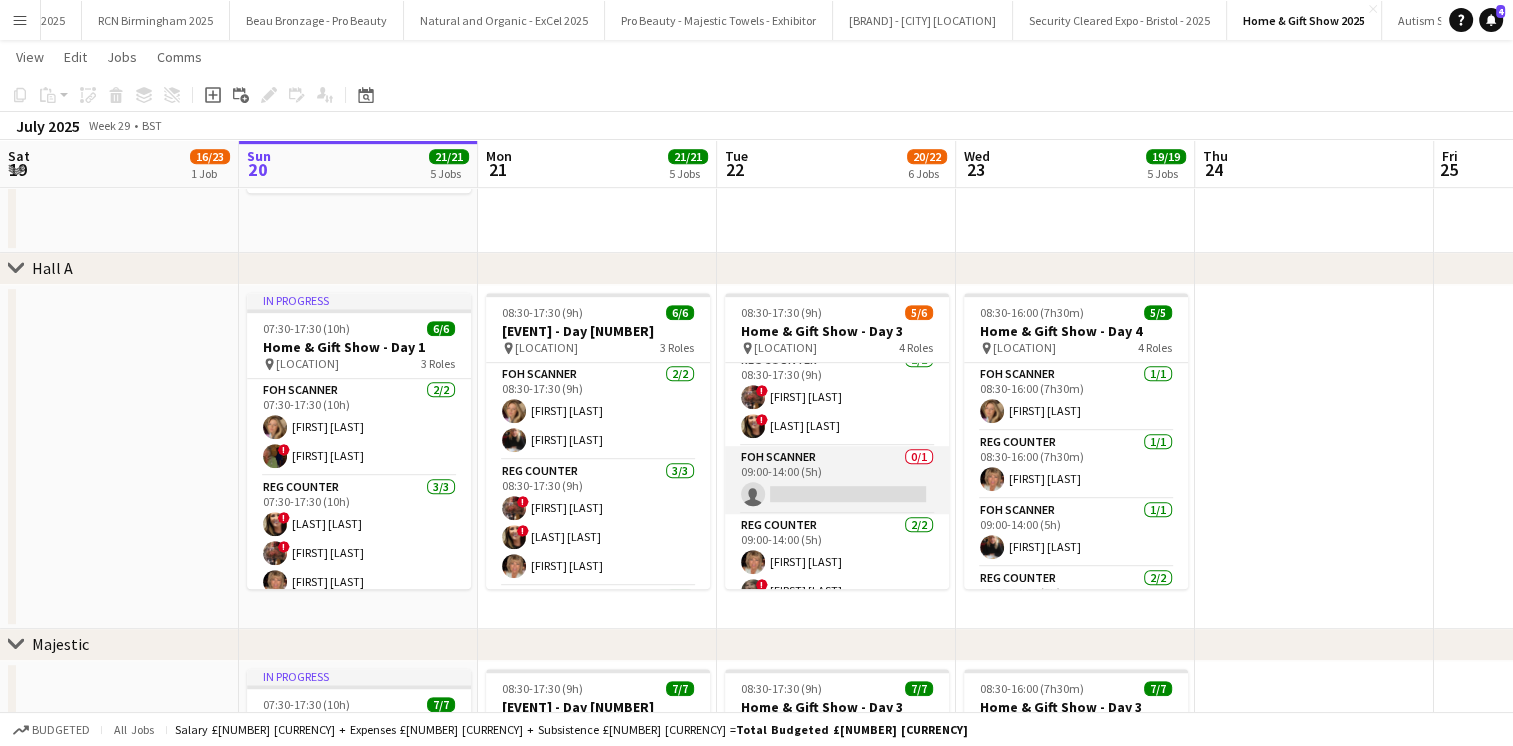 click on "FOH Scanner   0/1   09:00-14:00 (5h)
single-neutral-actions" at bounding box center [837, 480] 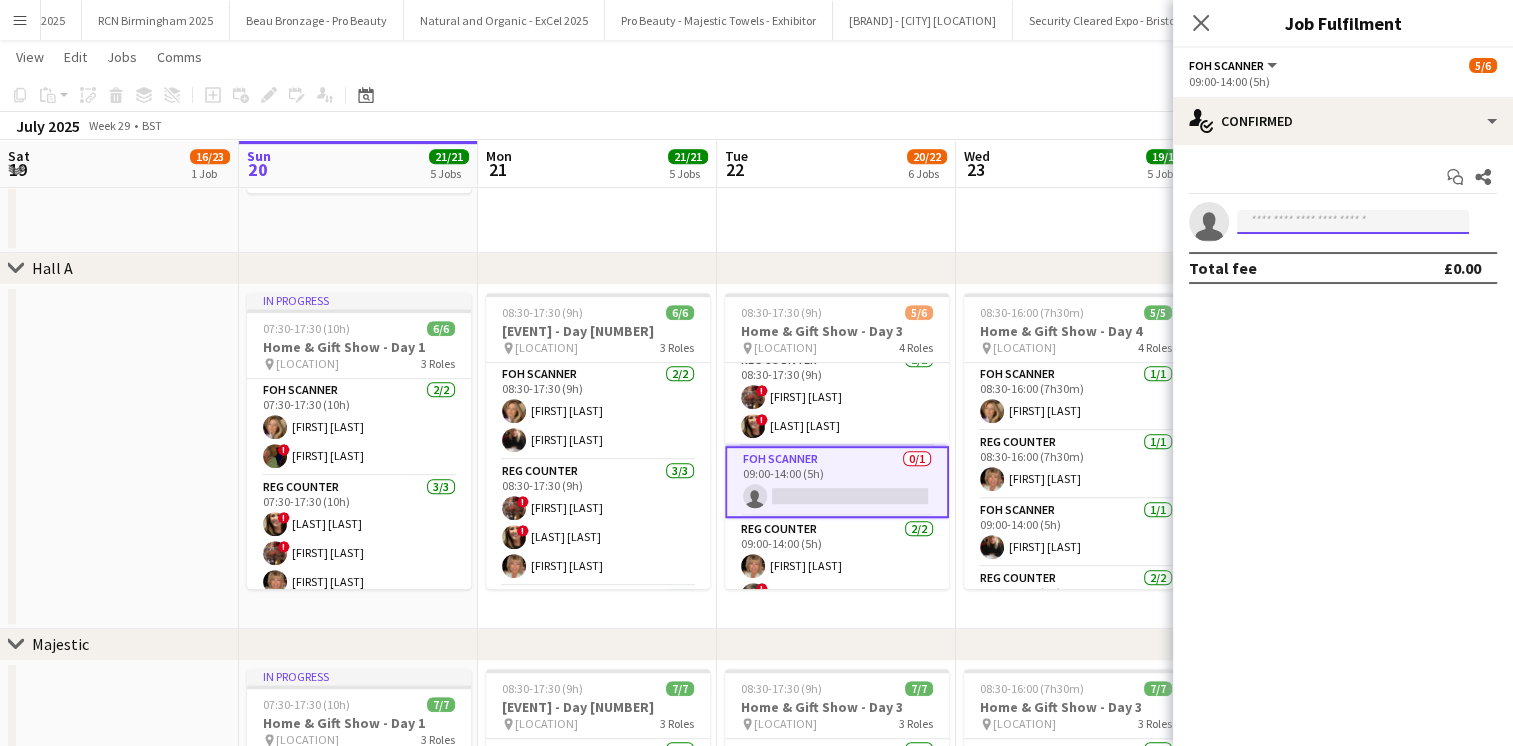 click at bounding box center (1353, 222) 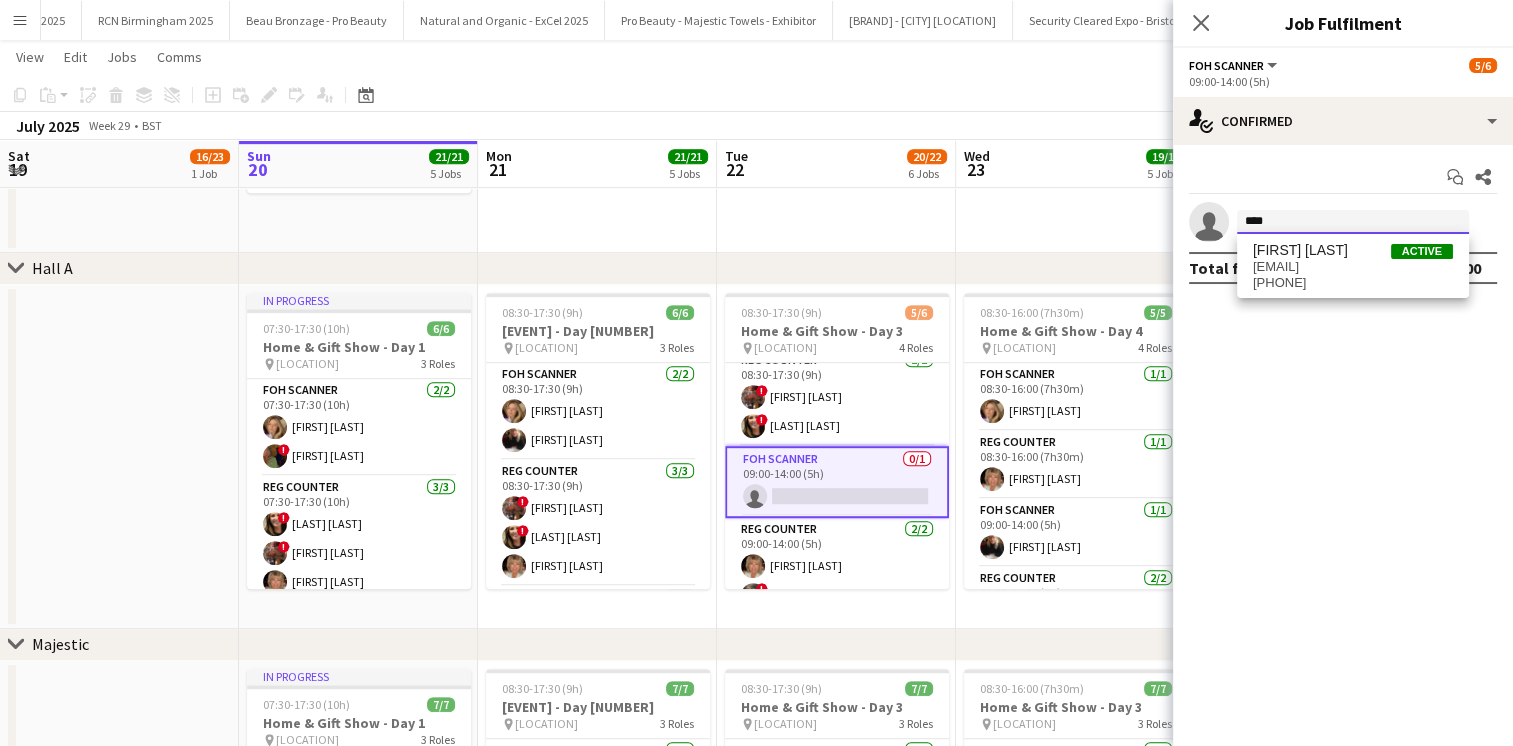 type on "****" 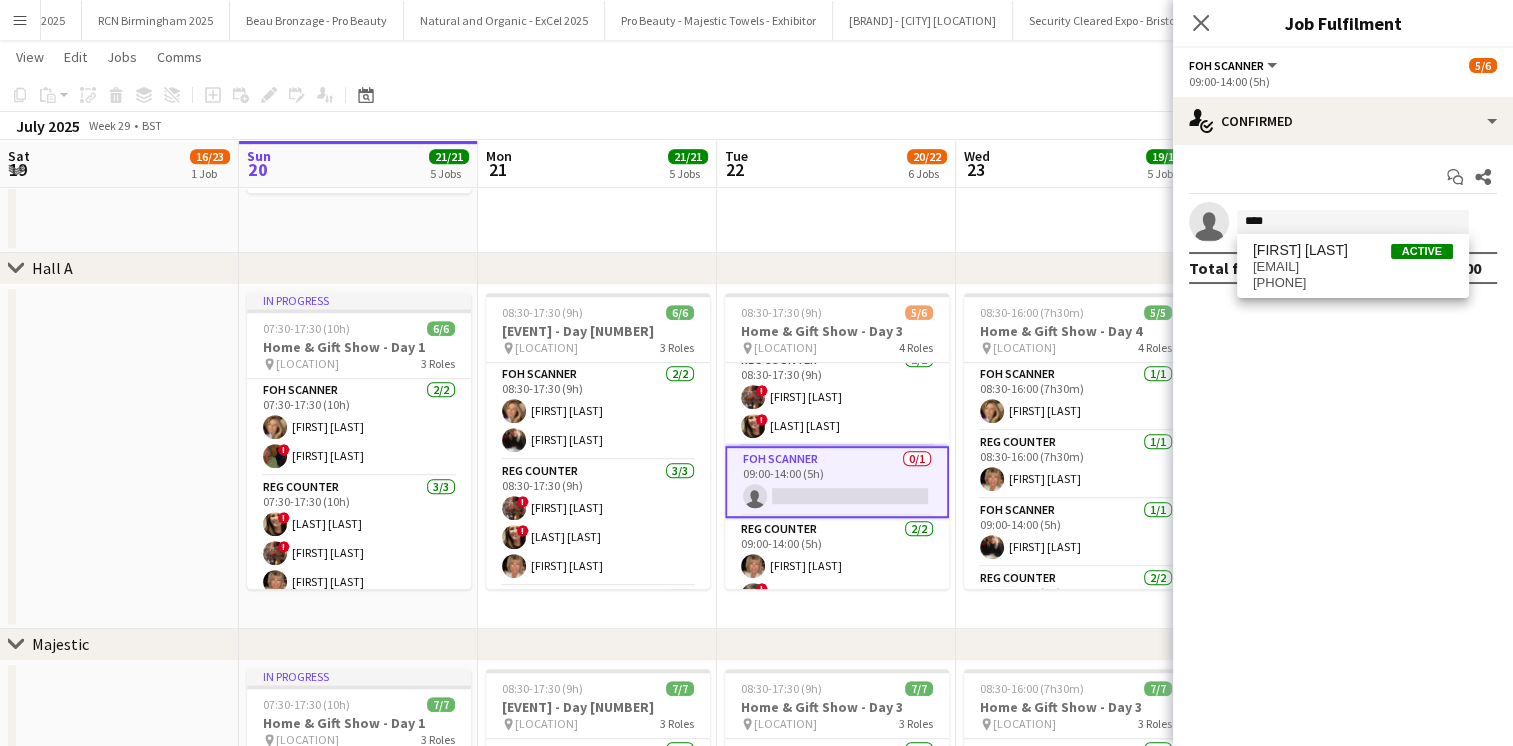 click on "[EMAIL]" at bounding box center [1353, 267] 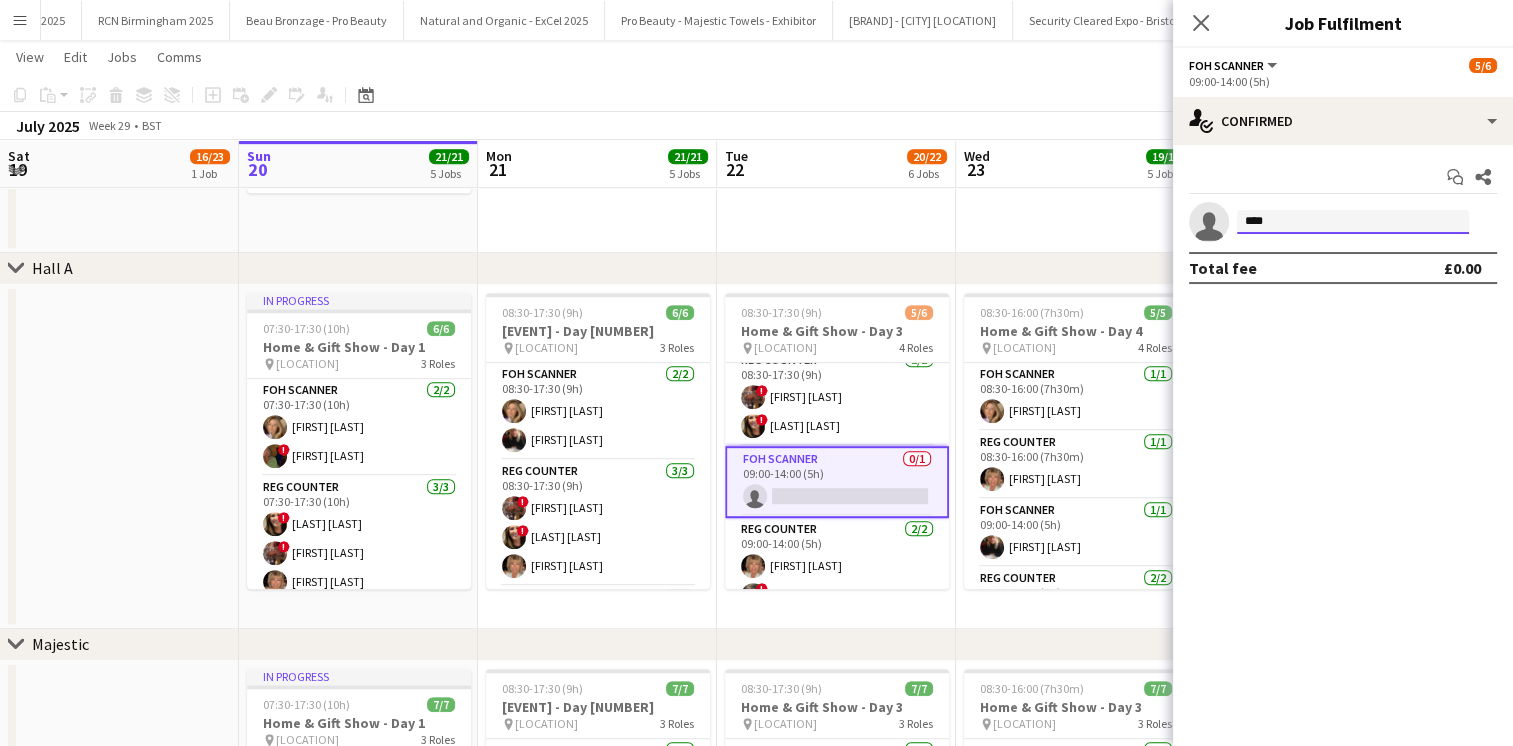 type 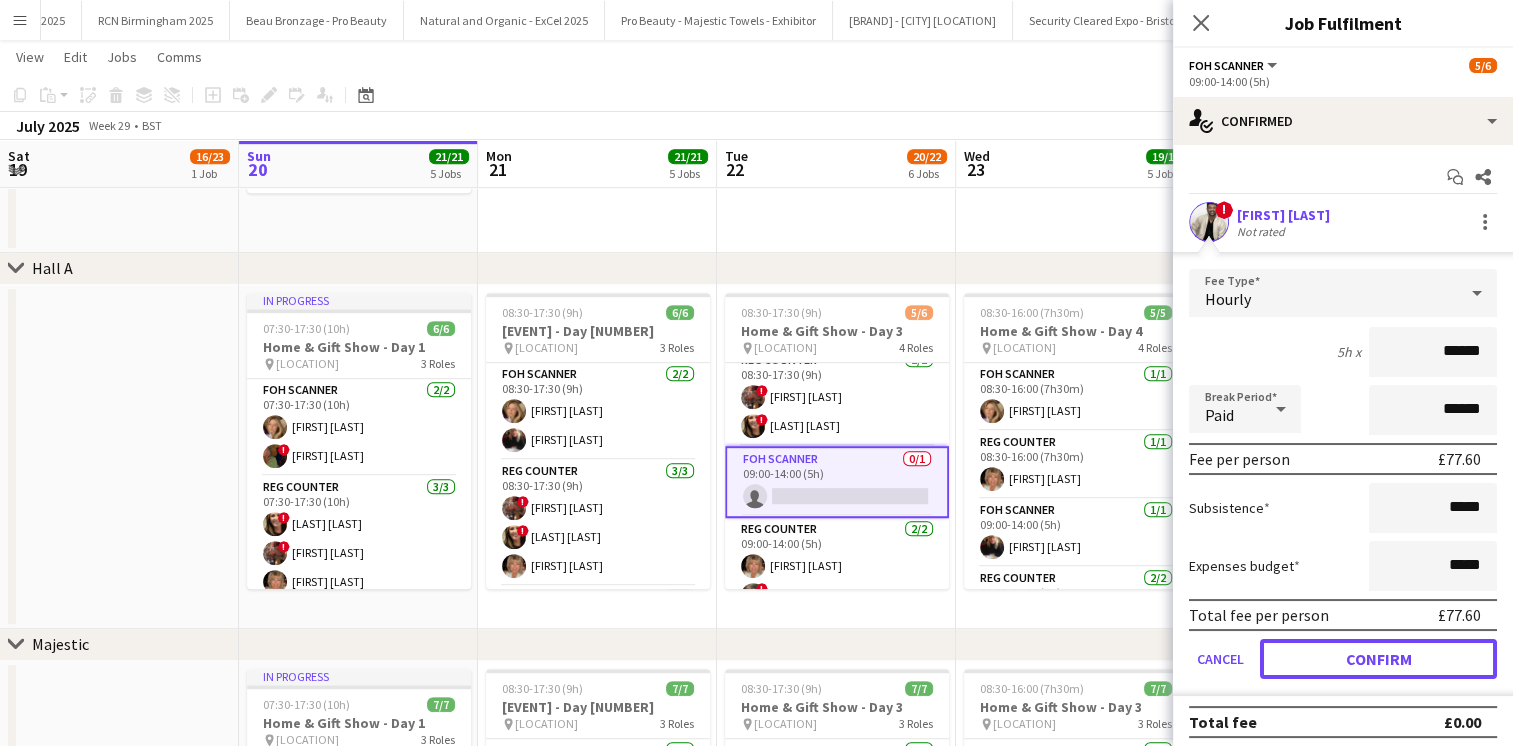 click on "Confirm" at bounding box center [1378, 659] 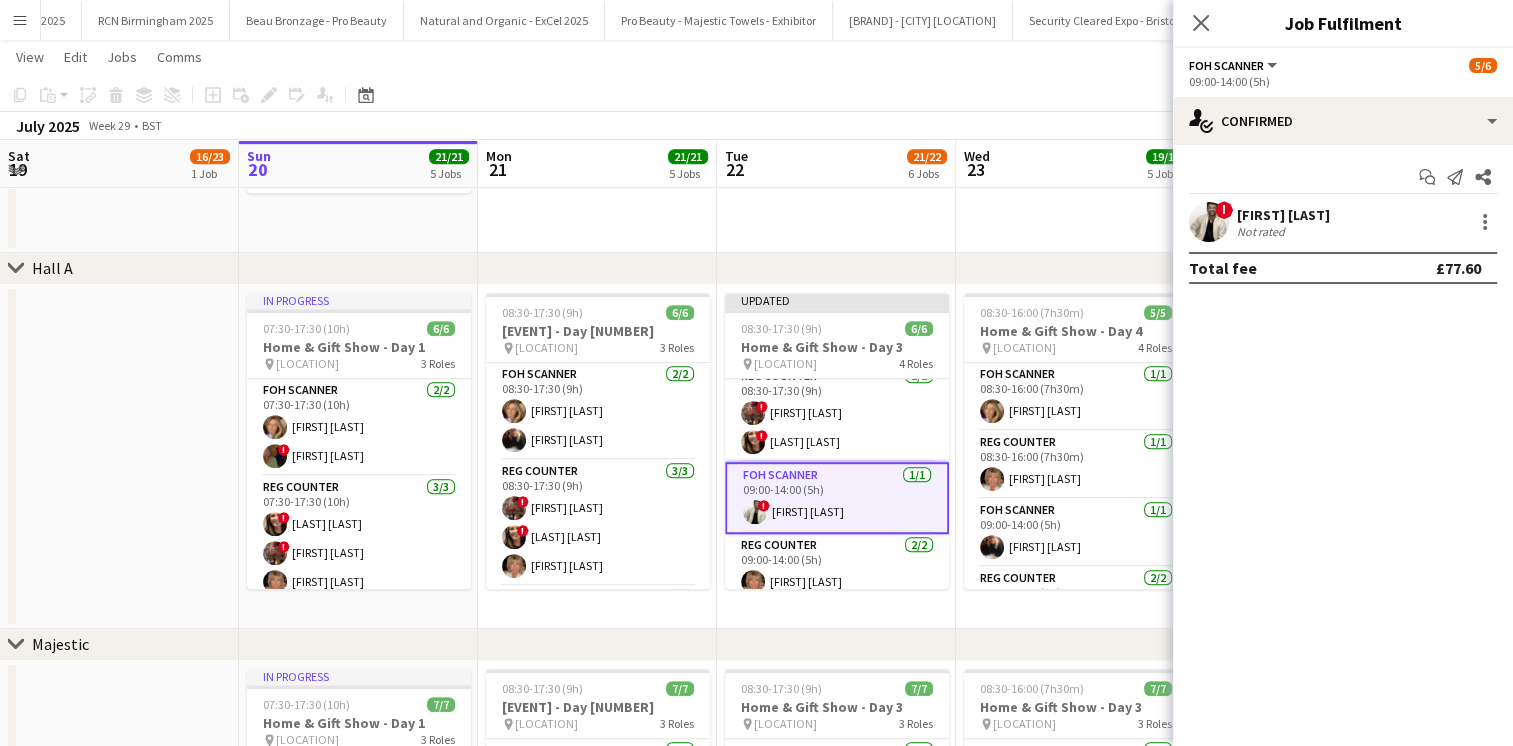click on "chevron-right
Majestic" 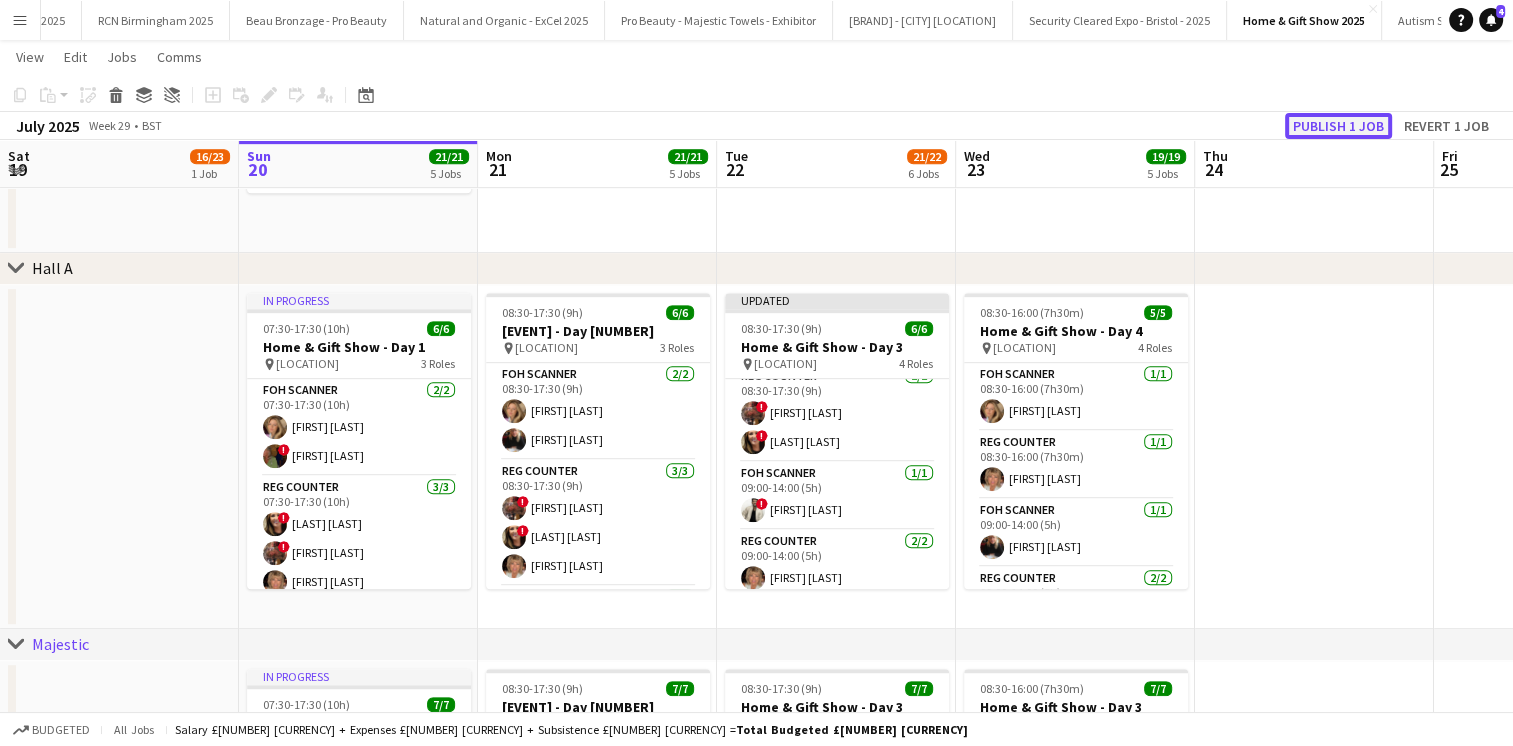 click on "Publish 1 job" 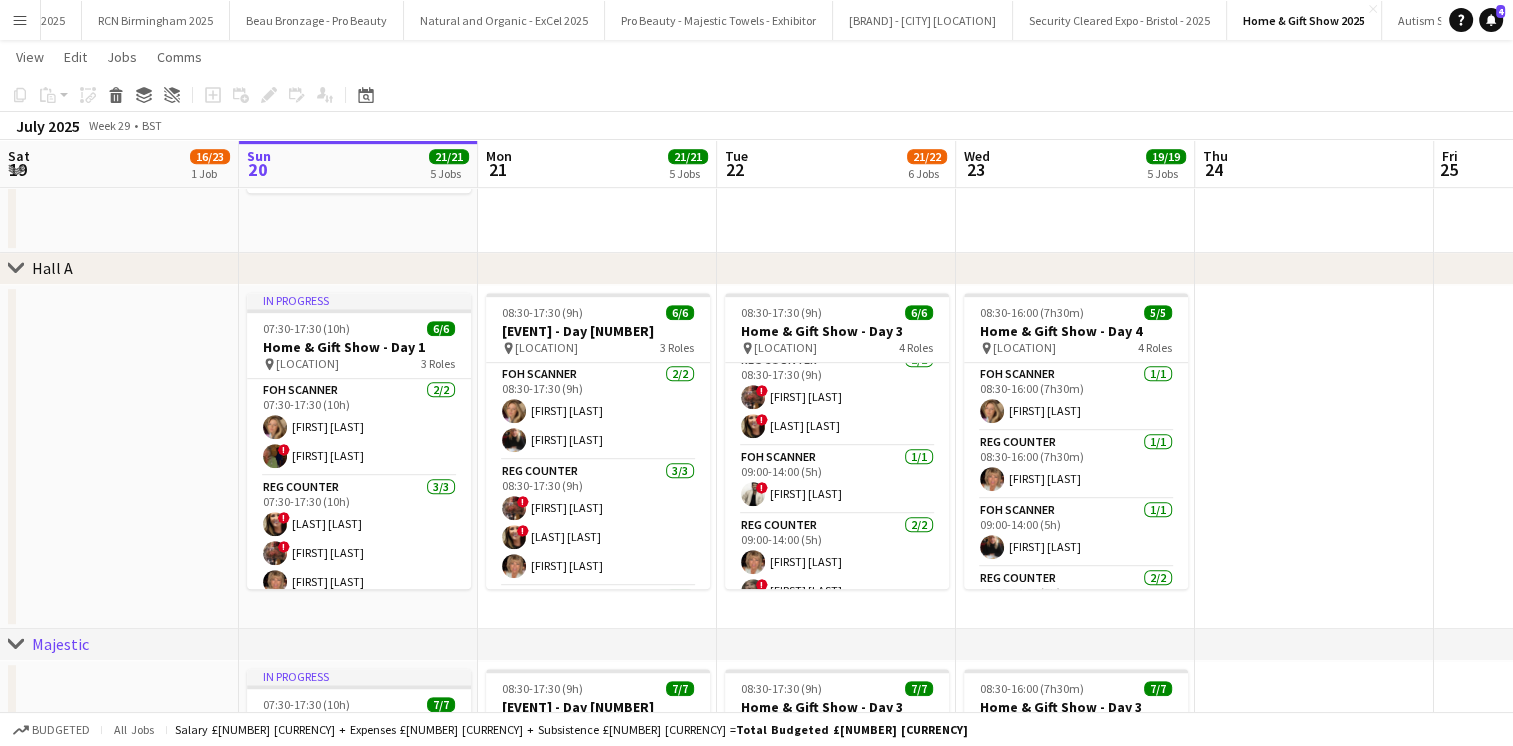 click on "FOH Scanner 1/1 09:00-14:00 (5h)
! [FIRST] [LAST]" at bounding box center [837, 480] 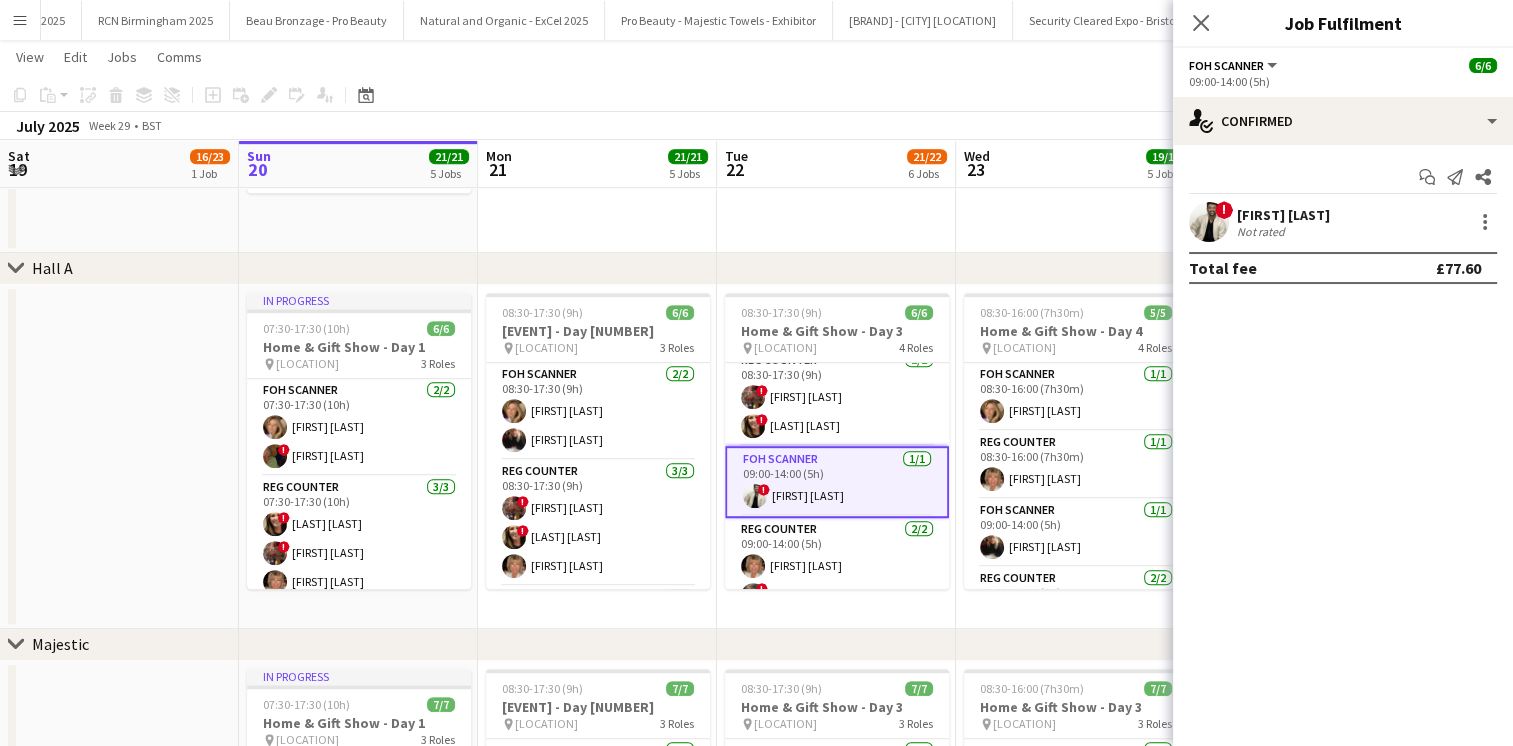 click on "Not rated" at bounding box center (1263, 231) 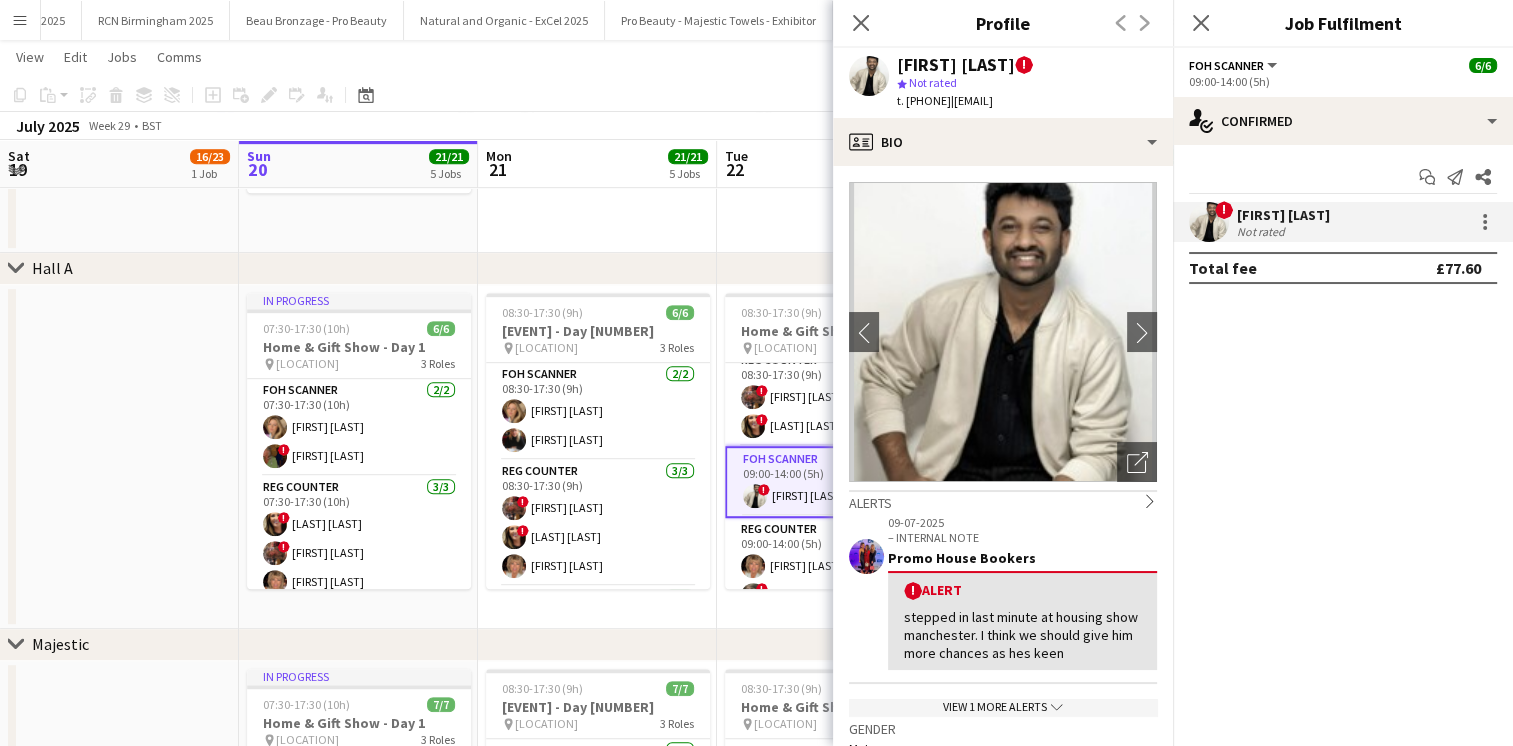 drag, startPoint x: 1130, startPoint y: 96, endPoint x: 991, endPoint y: 104, distance: 139.23003 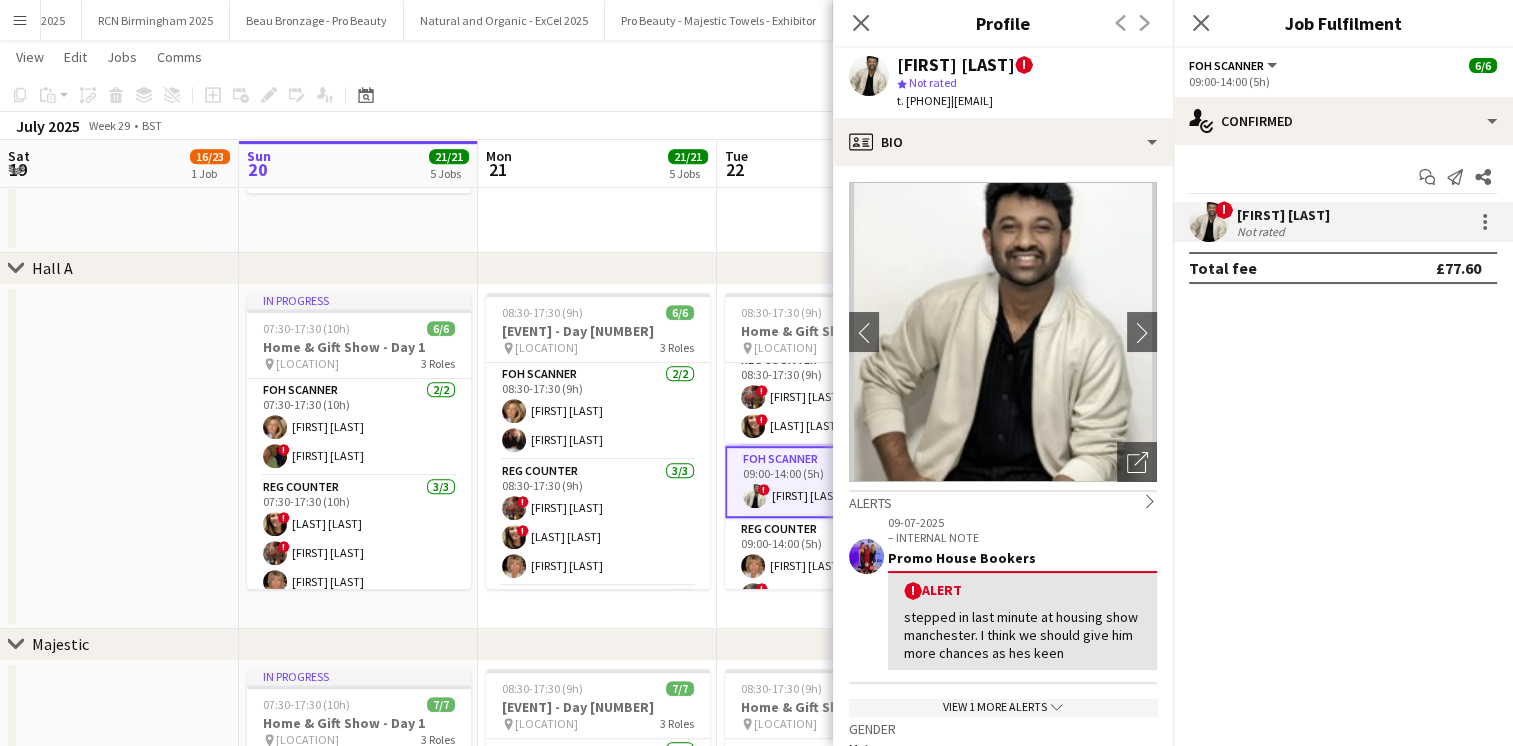 drag, startPoint x: 983, startPoint y: 103, endPoint x: 923, endPoint y: 100, distance: 60.074955 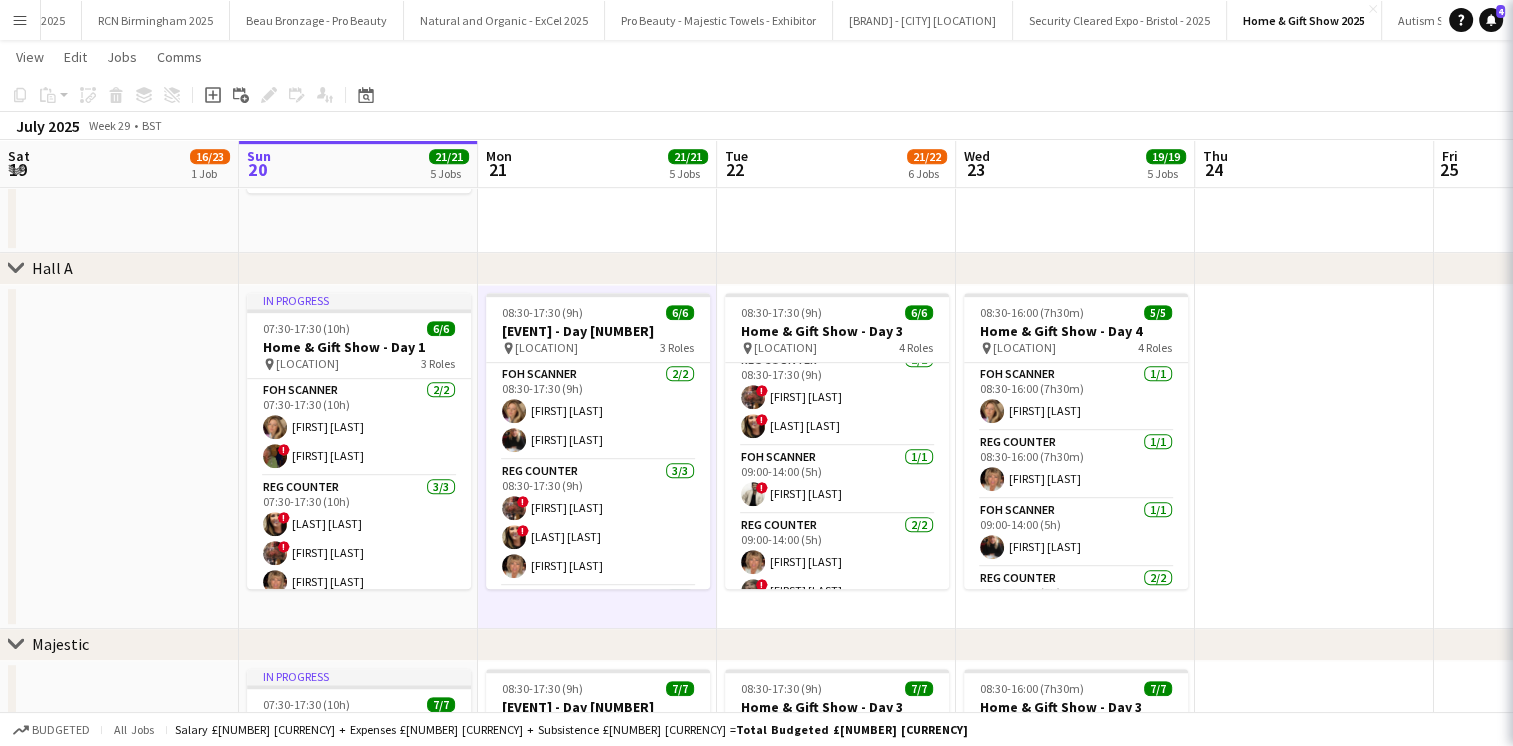scroll, scrollTop: 0, scrollLeft: 479, axis: horizontal 